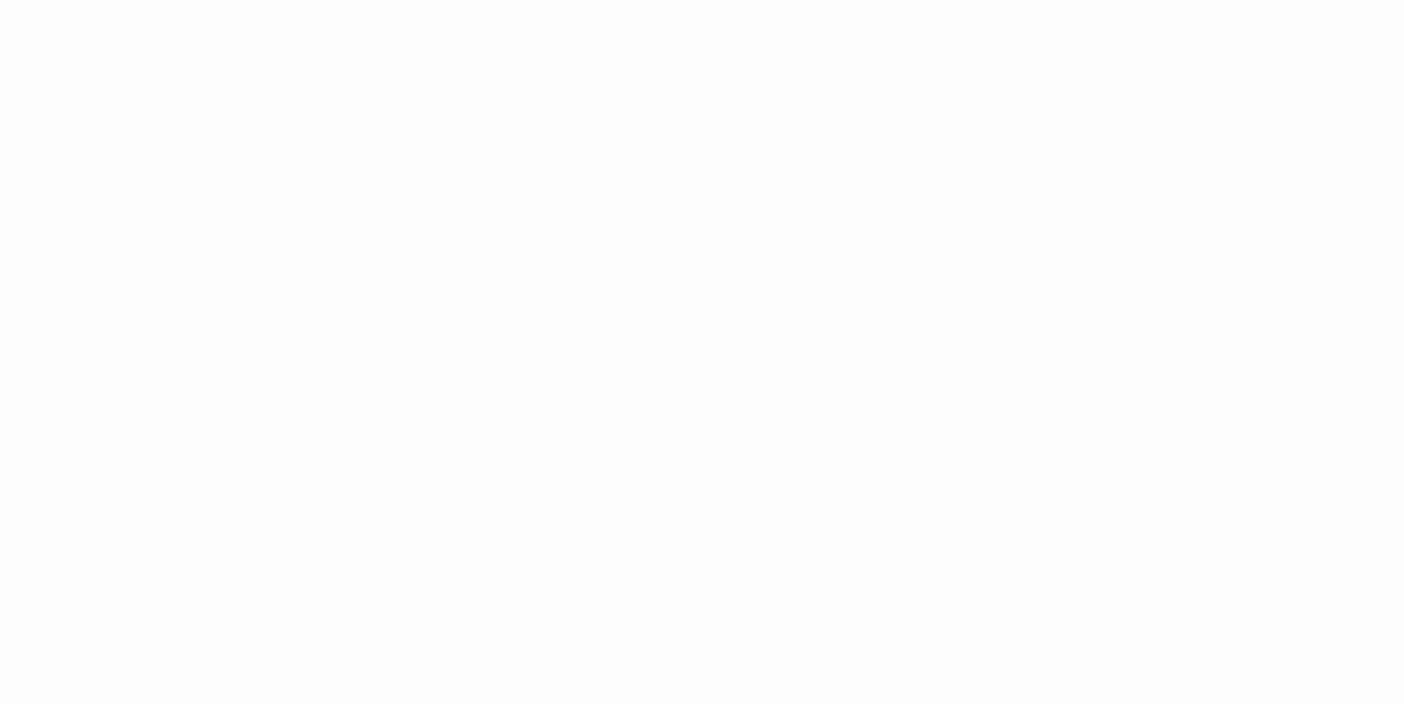 scroll, scrollTop: 0, scrollLeft: 0, axis: both 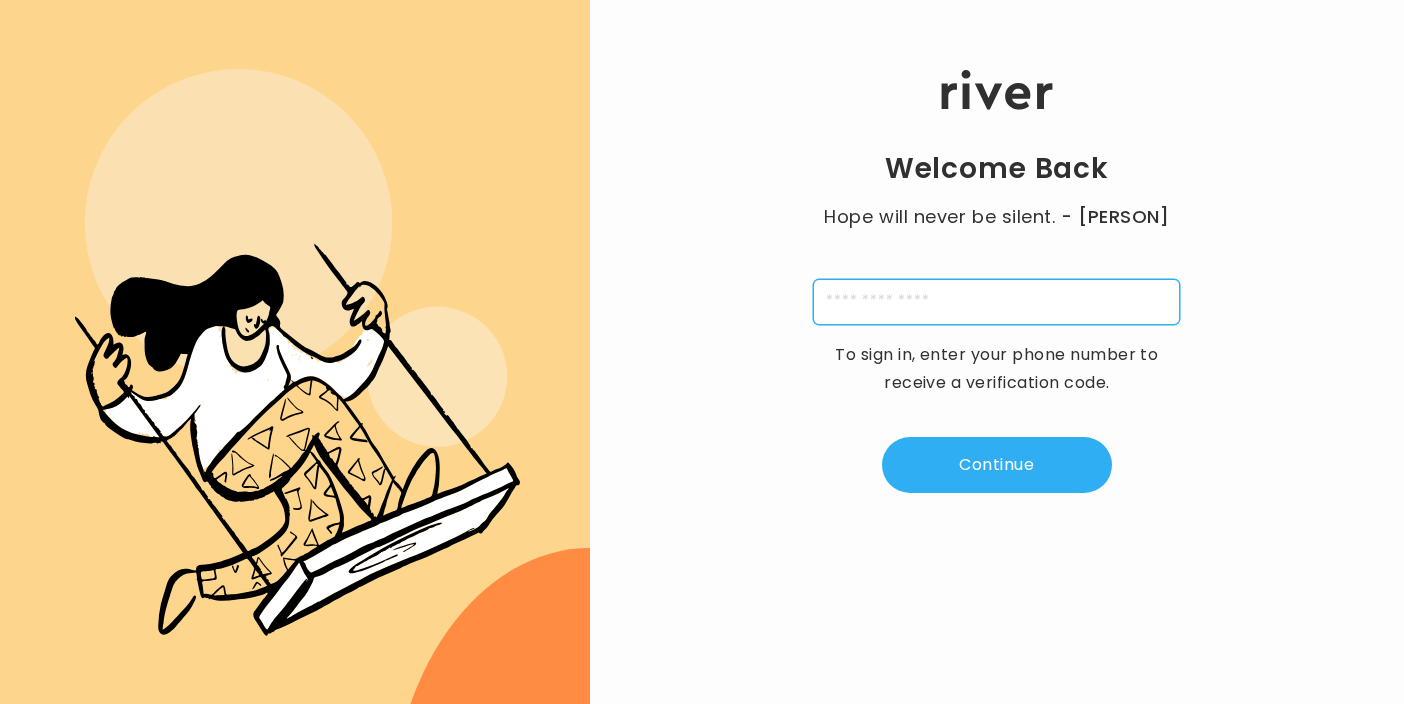 click at bounding box center (996, 302) 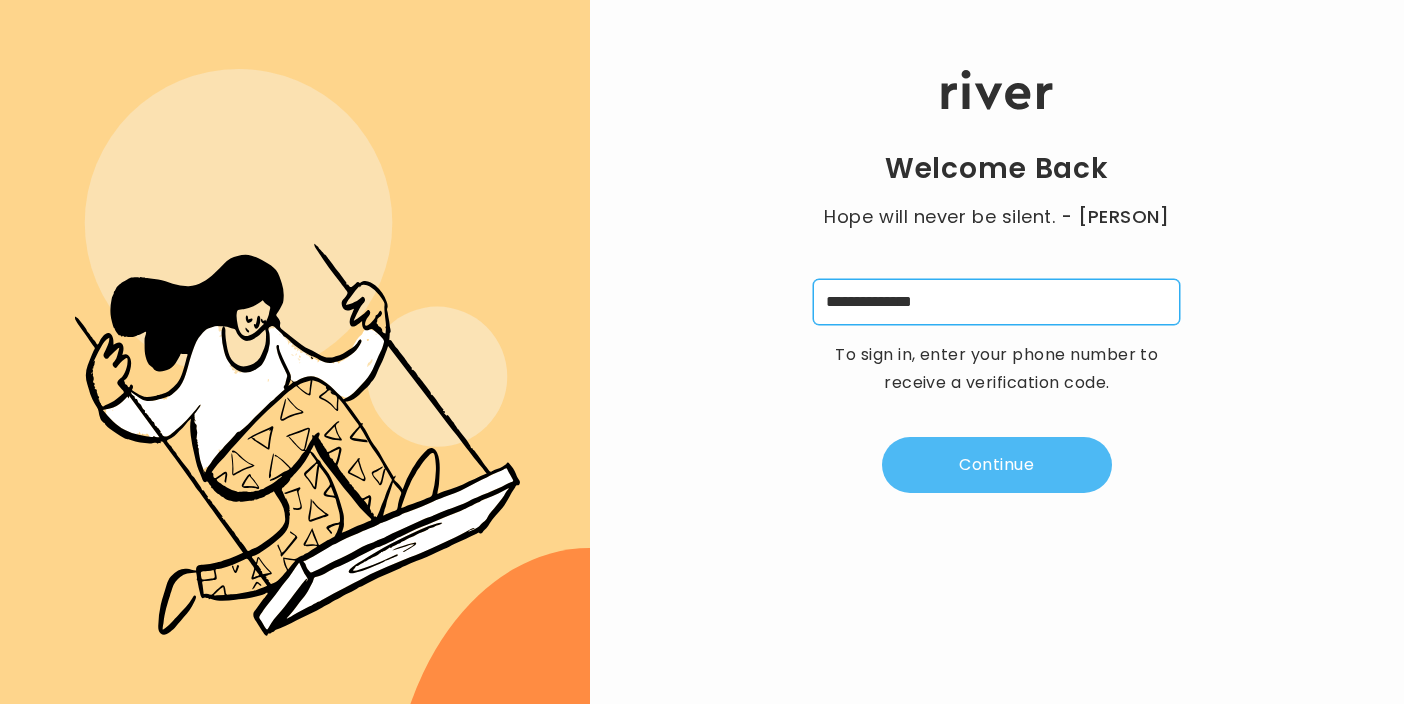 type on "**********" 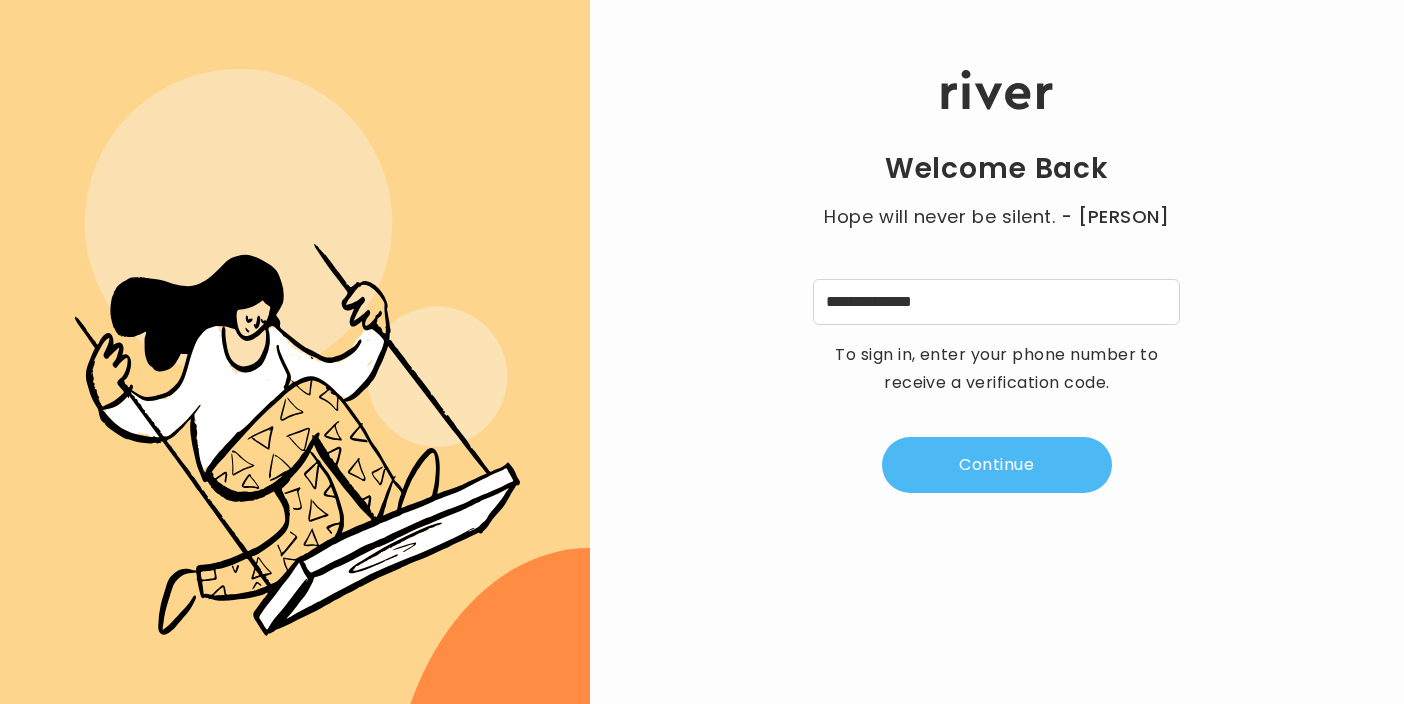 click on "Continue" at bounding box center (997, 465) 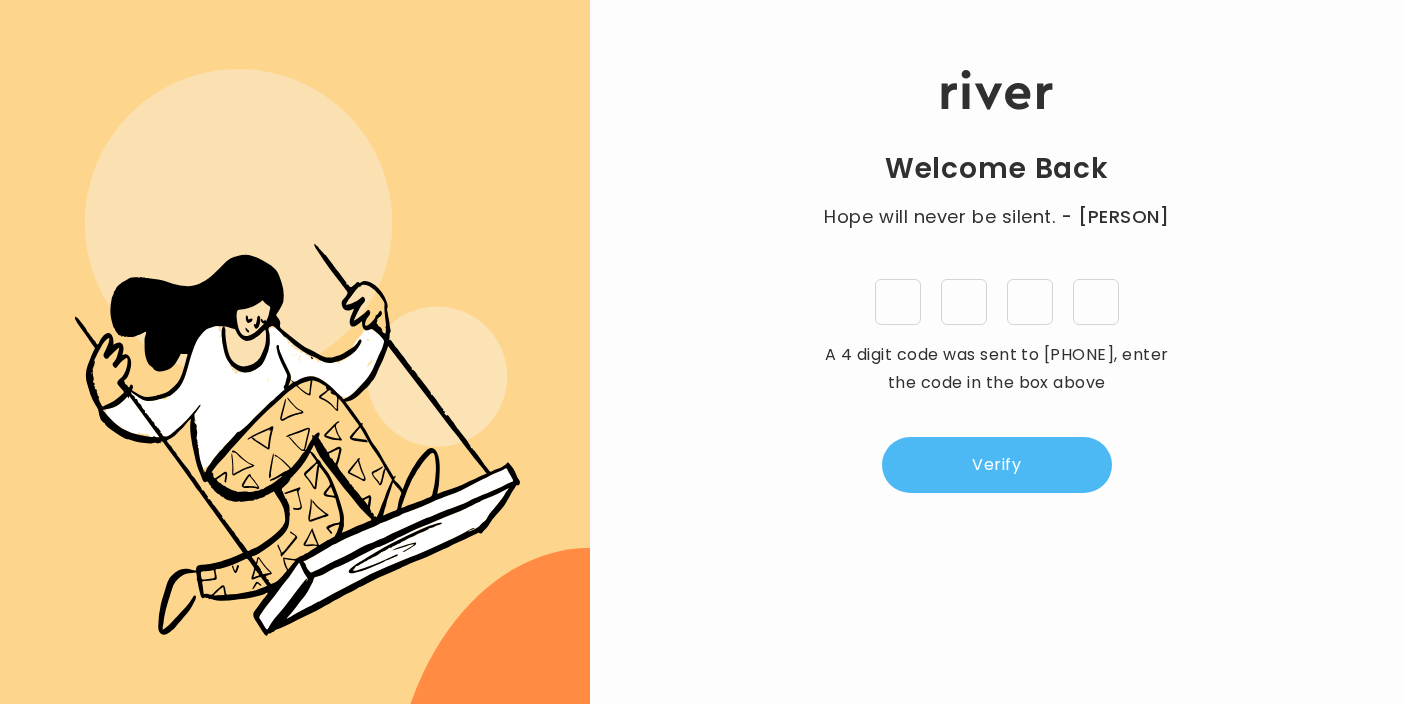 type on "*" 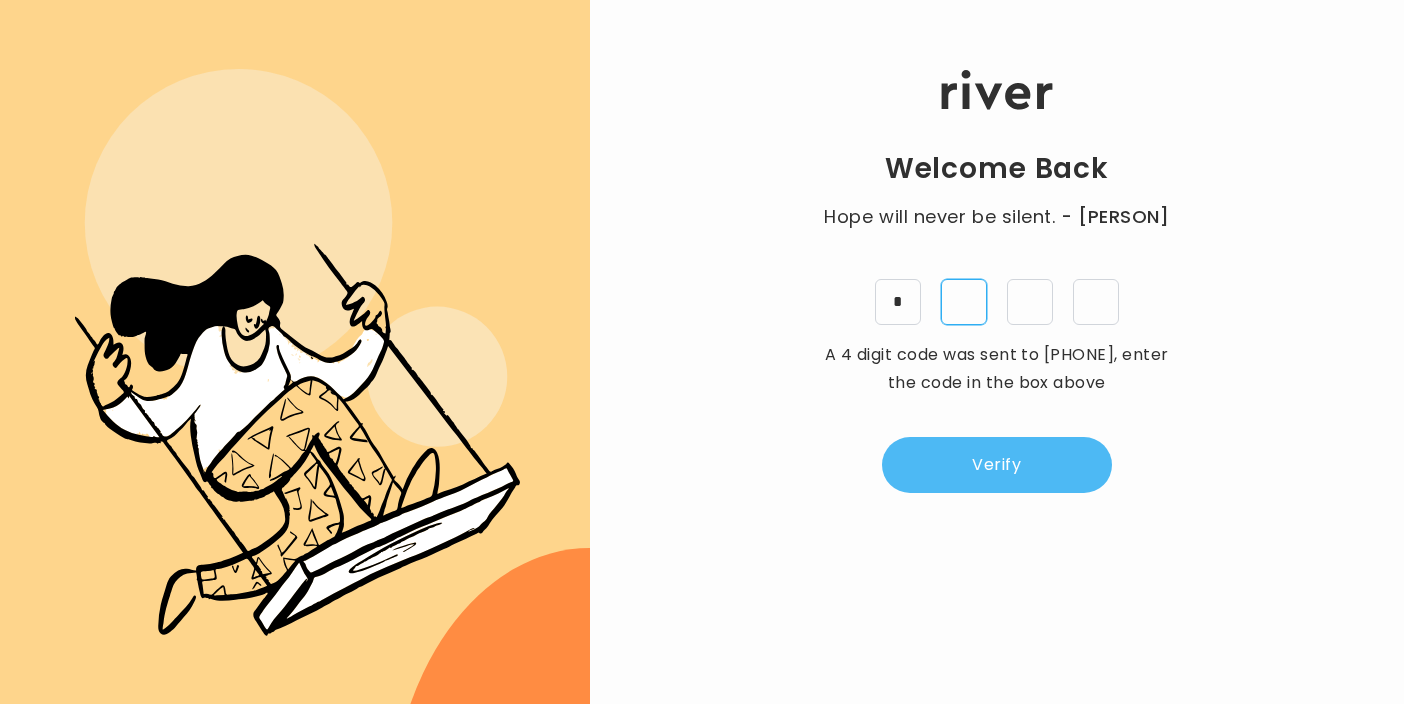 type on "*" 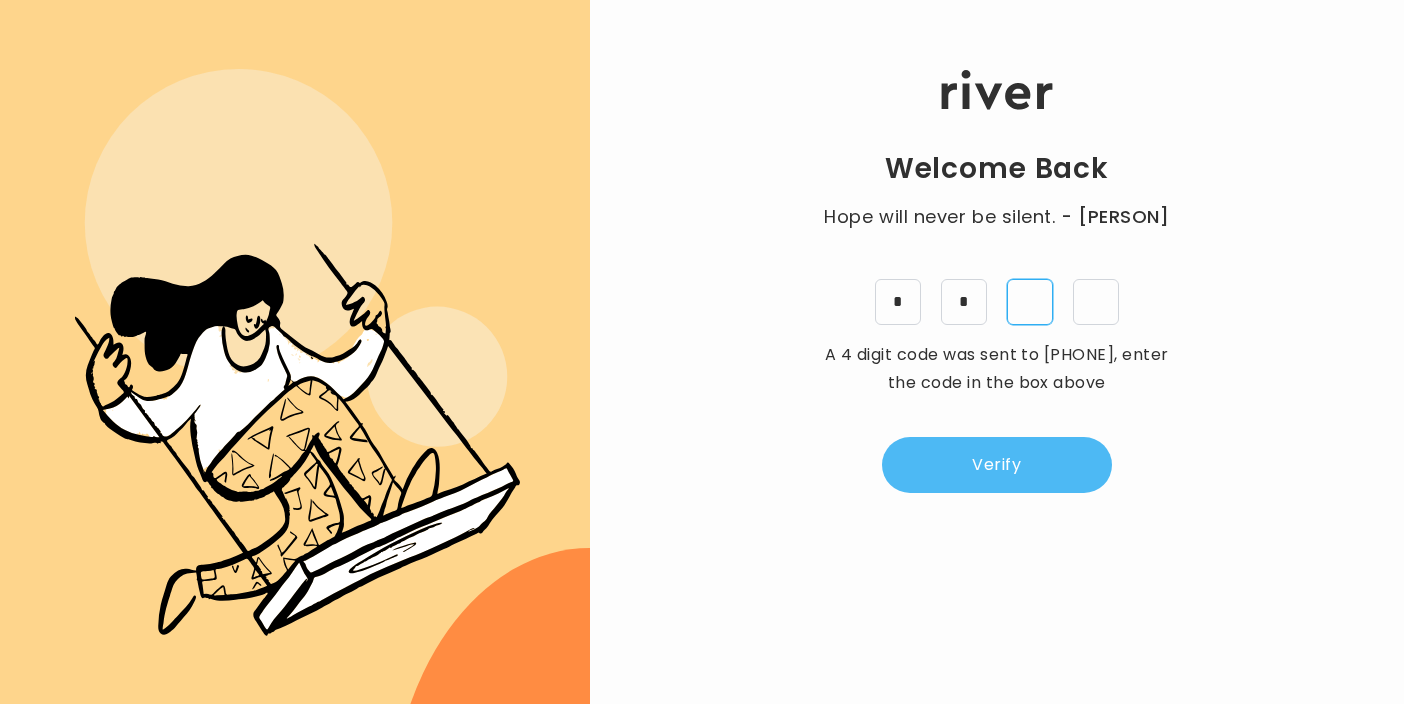 type on "*" 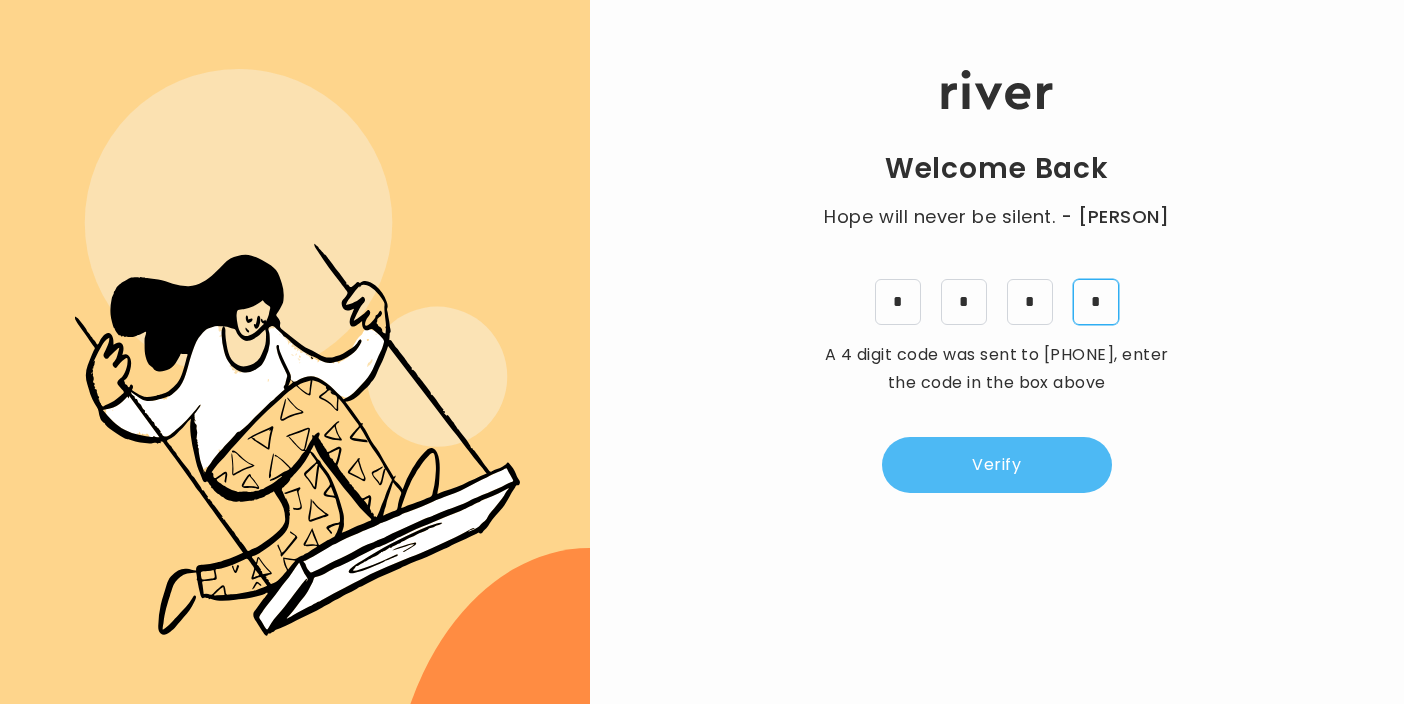type on "*" 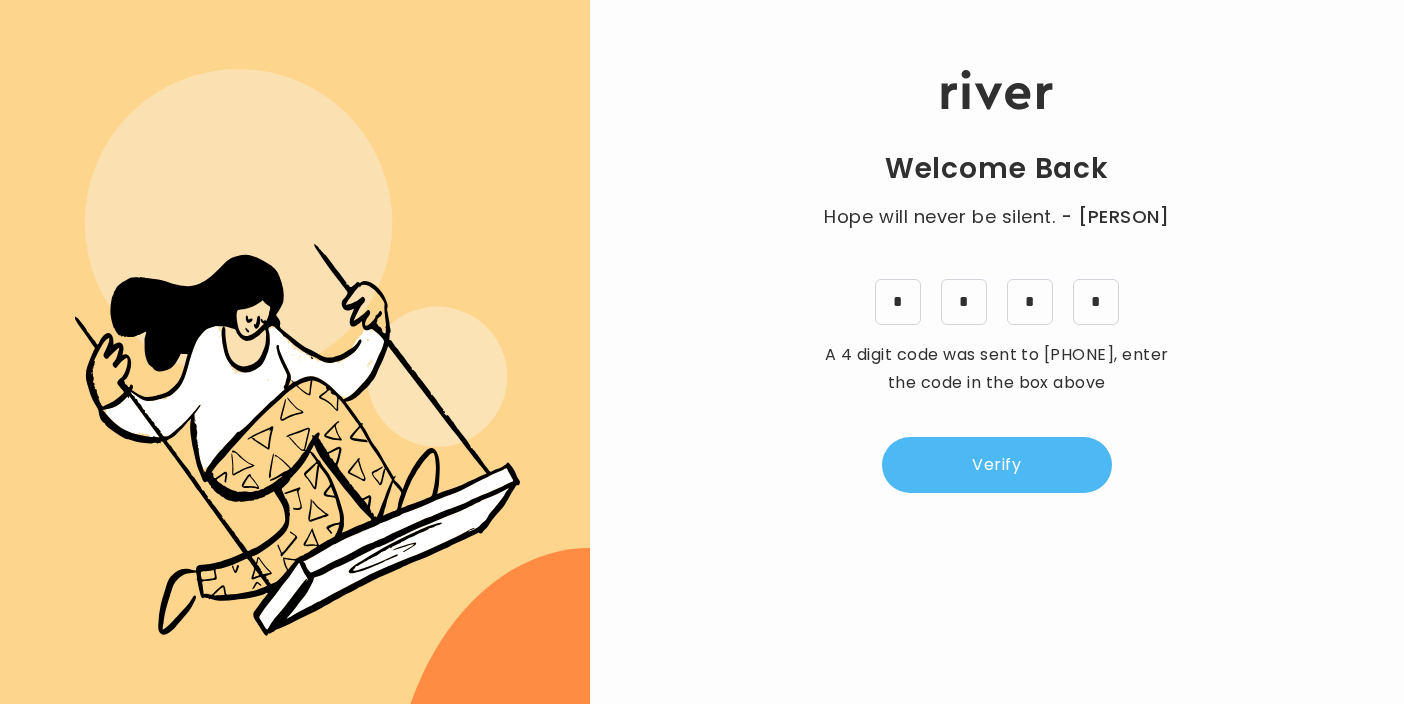 click on "Verify" at bounding box center (997, 465) 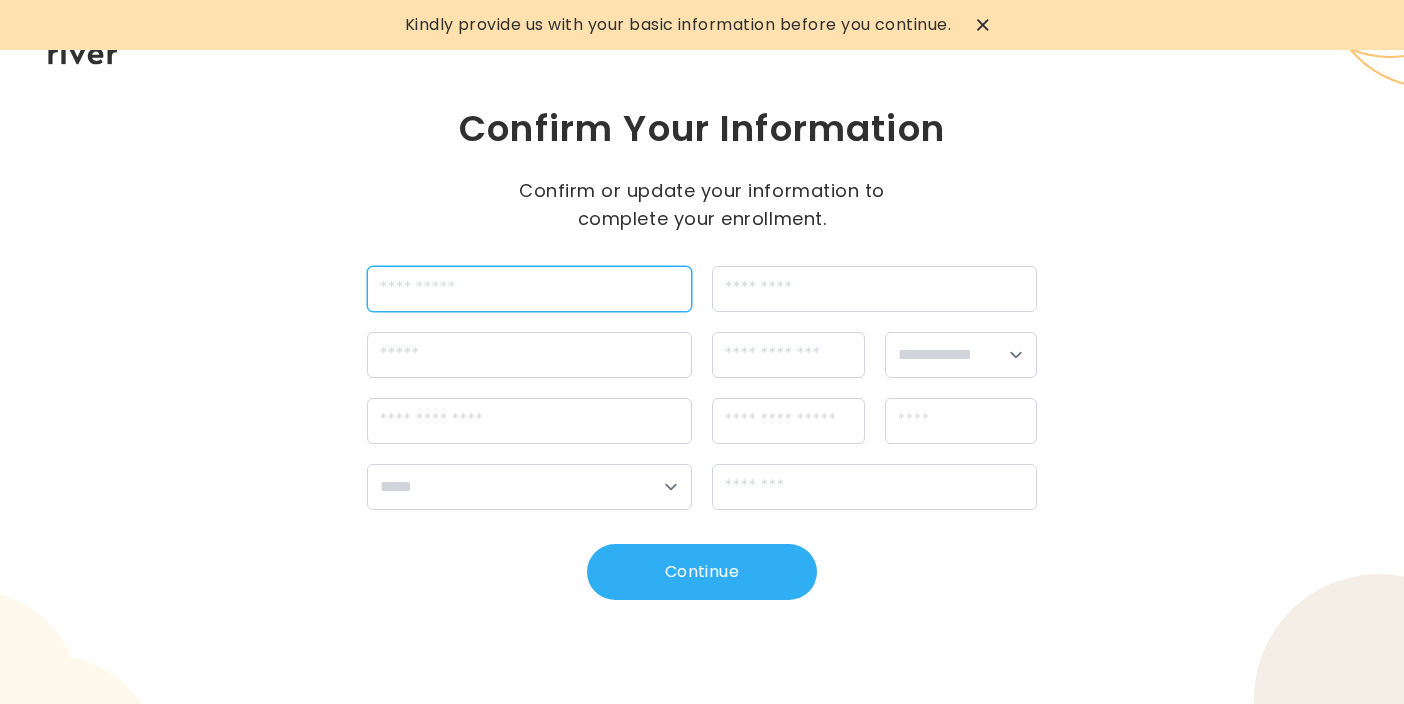 click at bounding box center (529, 289) 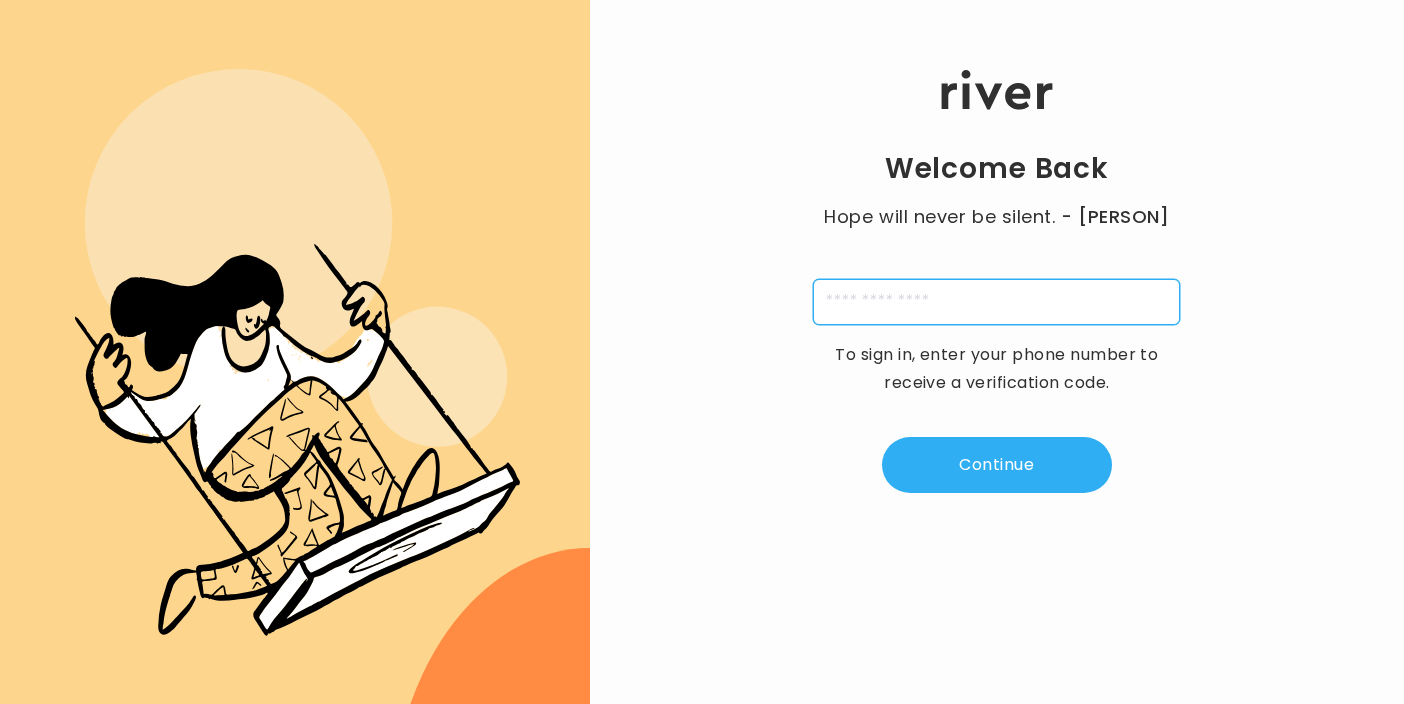 click at bounding box center [996, 302] 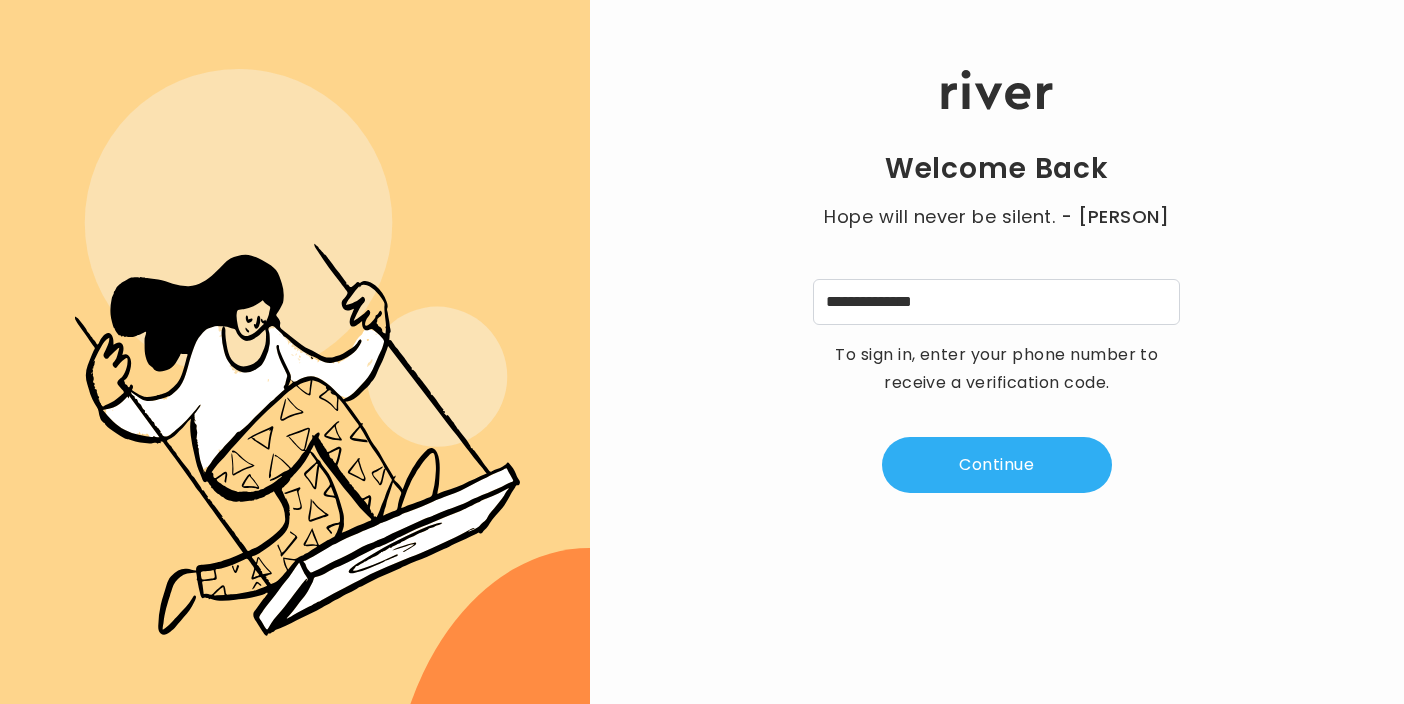click on "**********" at bounding box center (997, 352) 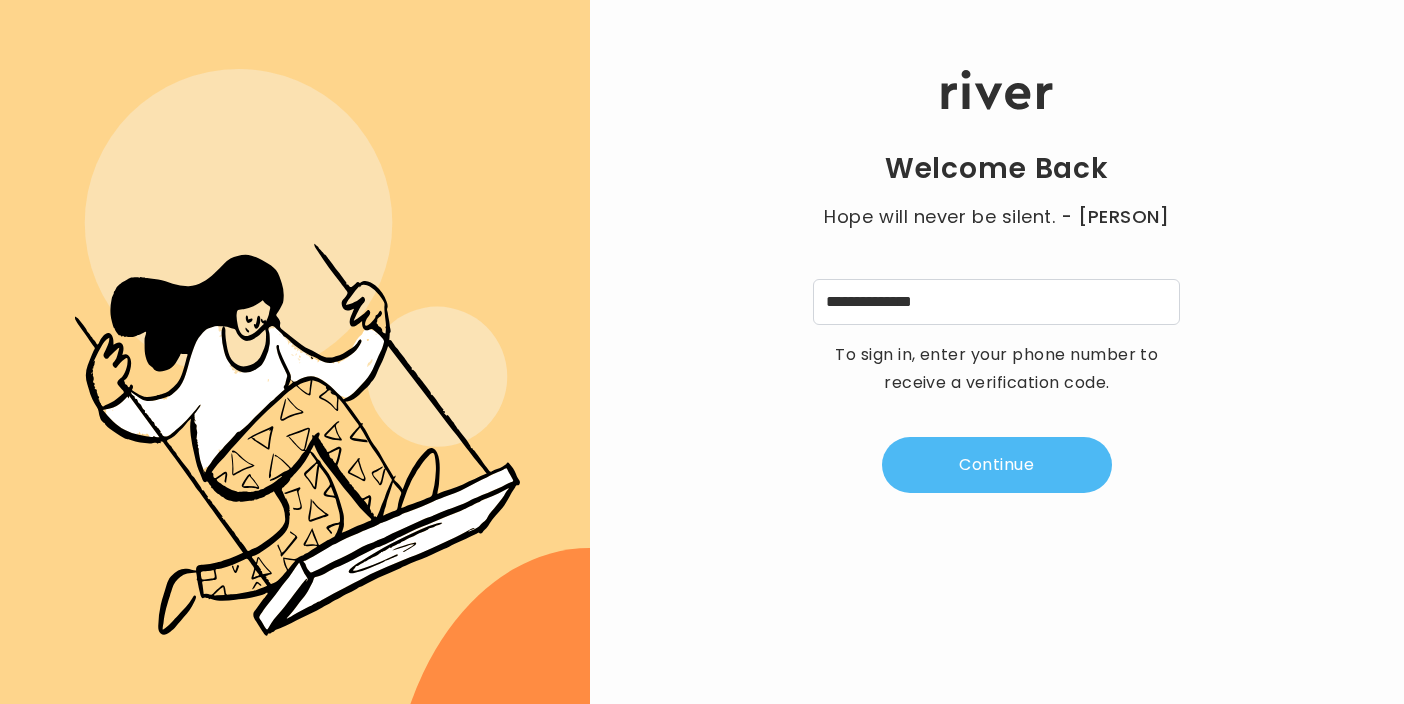 click on "Continue" at bounding box center (997, 465) 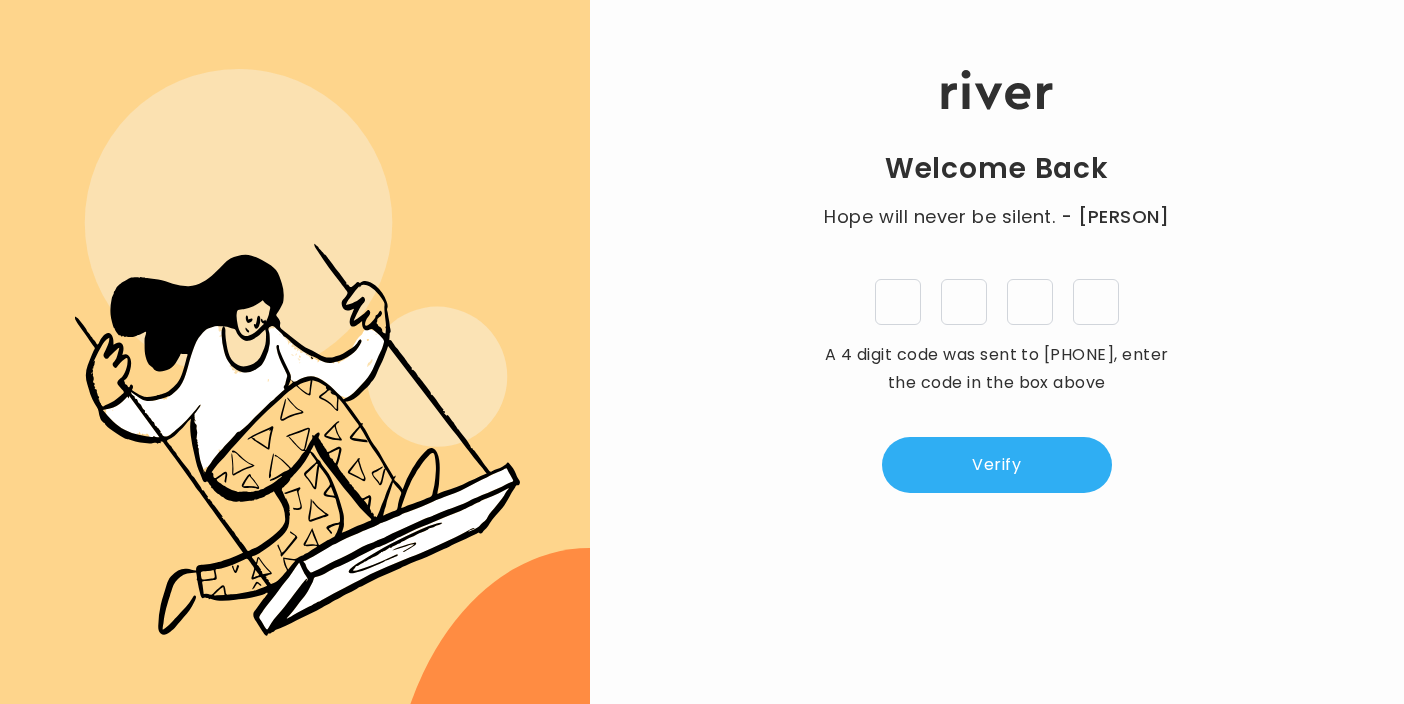 type on "*" 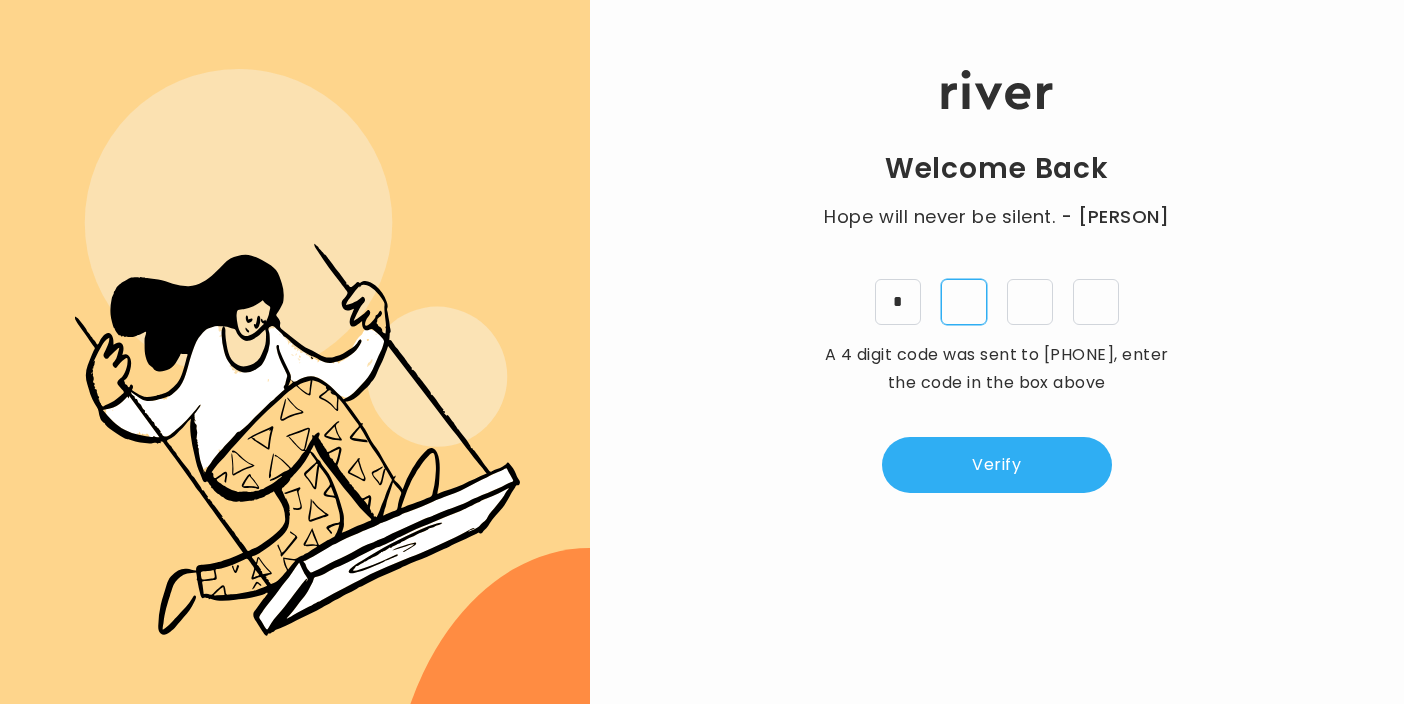 type on "*" 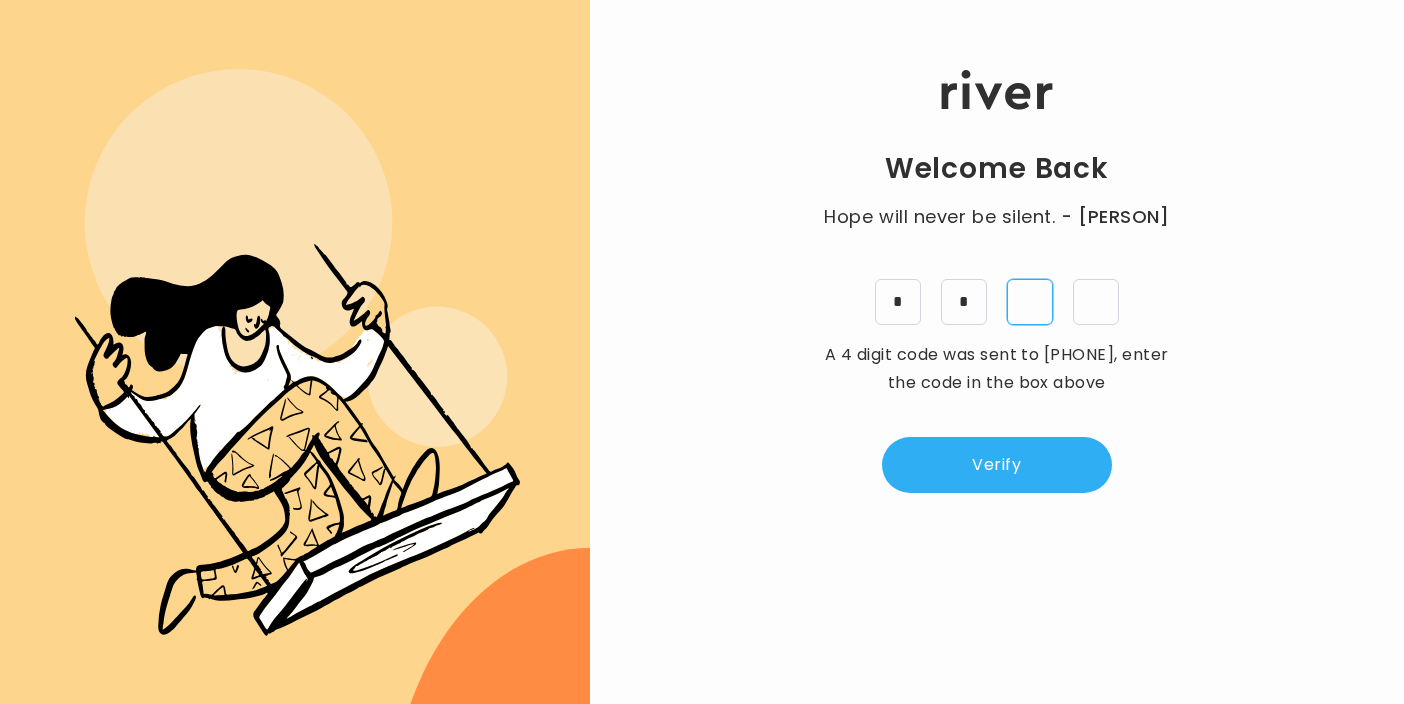 type on "*" 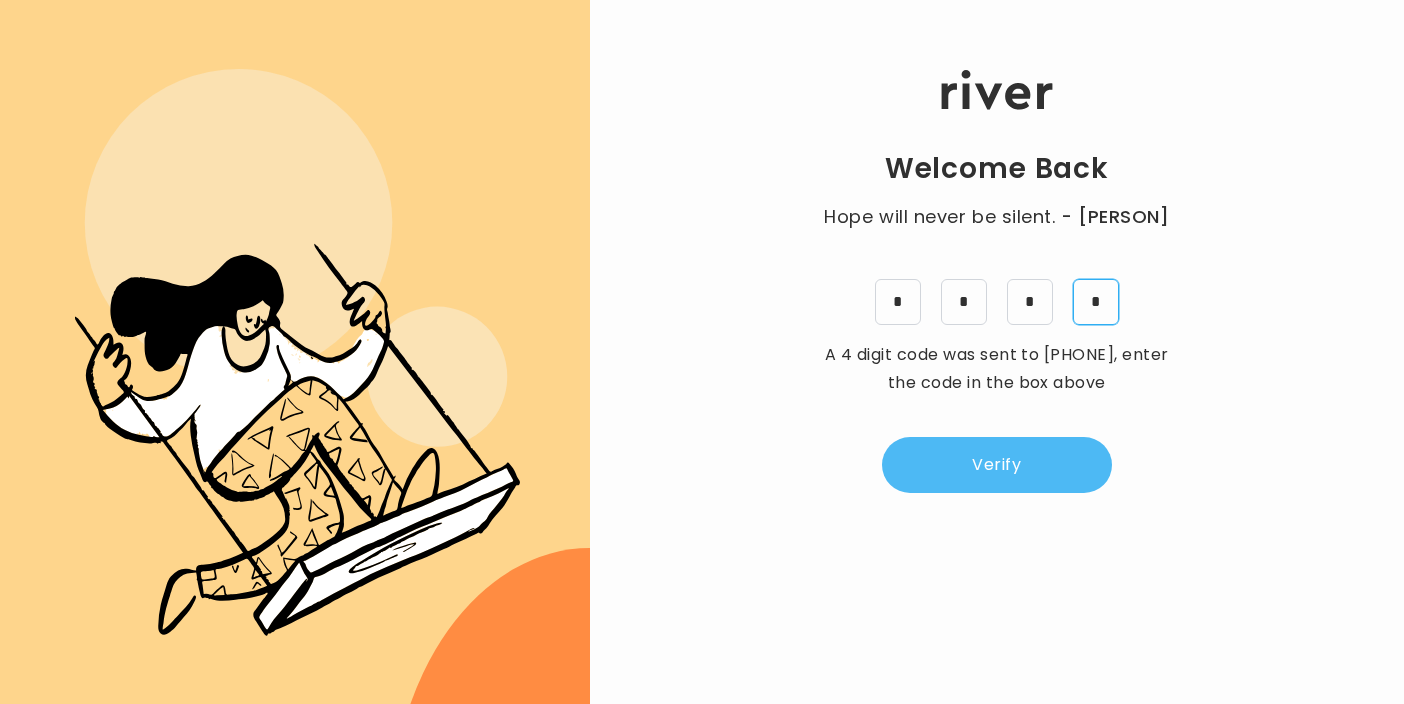 type on "*" 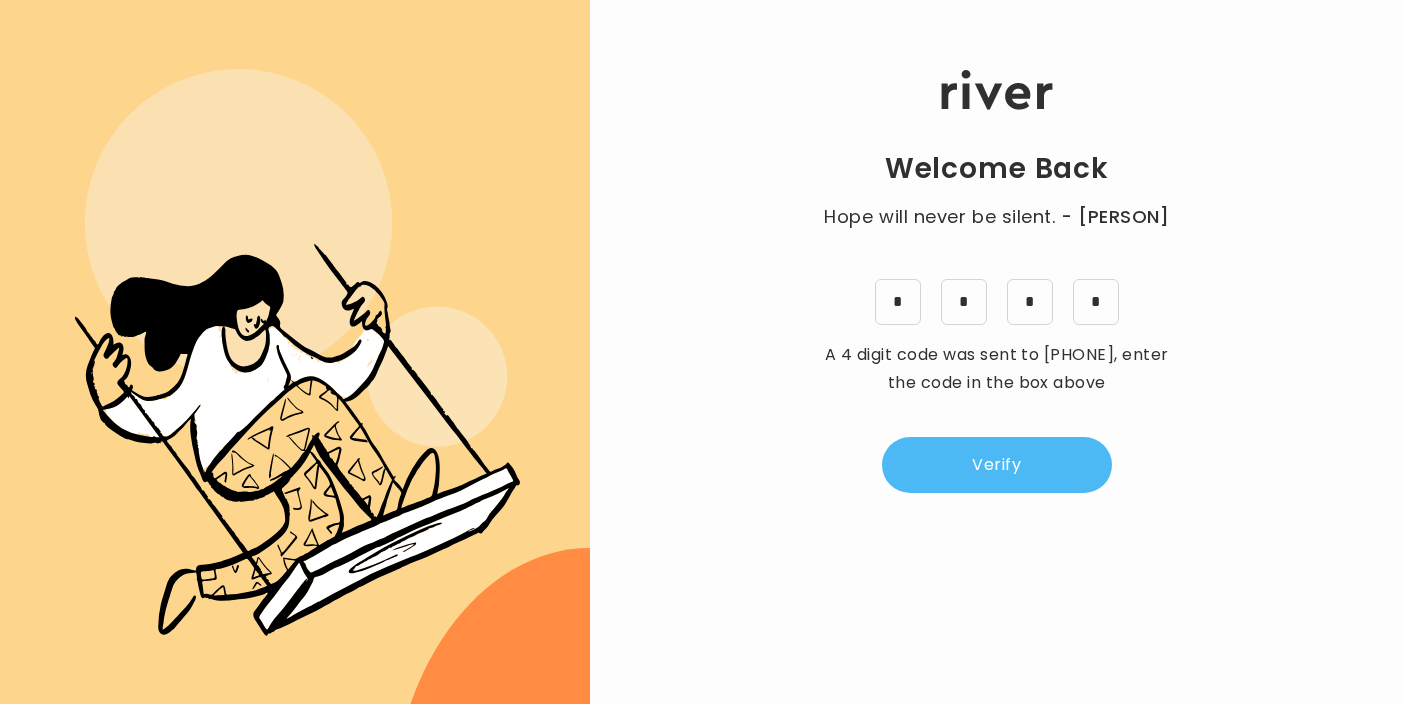 click on "Verify" at bounding box center (997, 465) 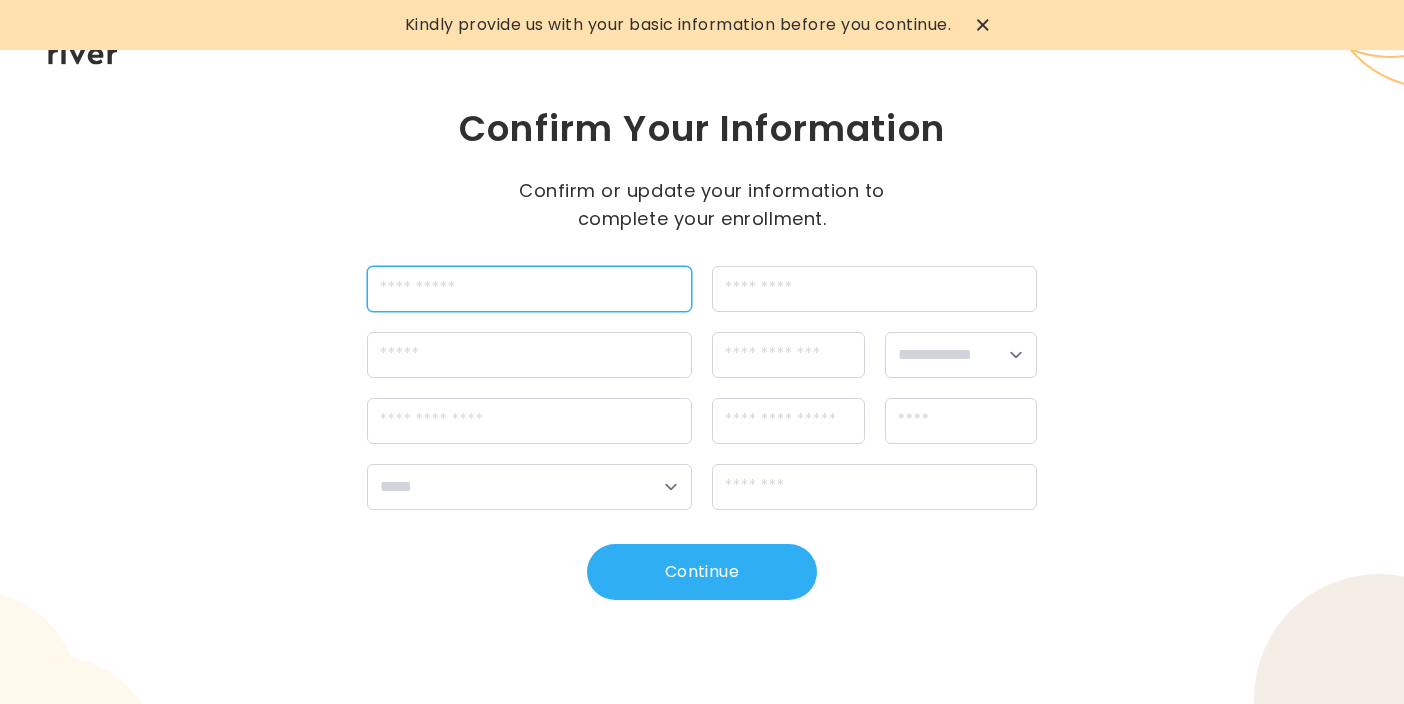 click at bounding box center (529, 289) 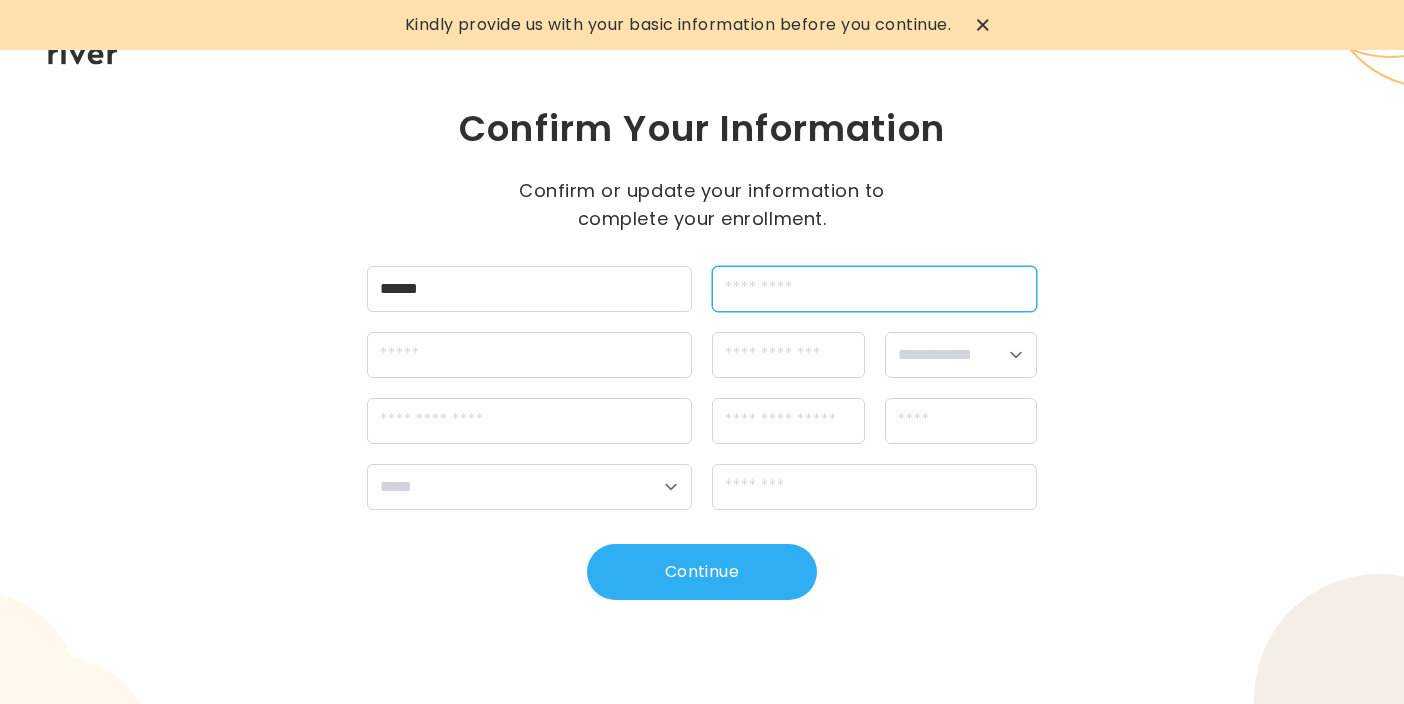 click at bounding box center [874, 289] 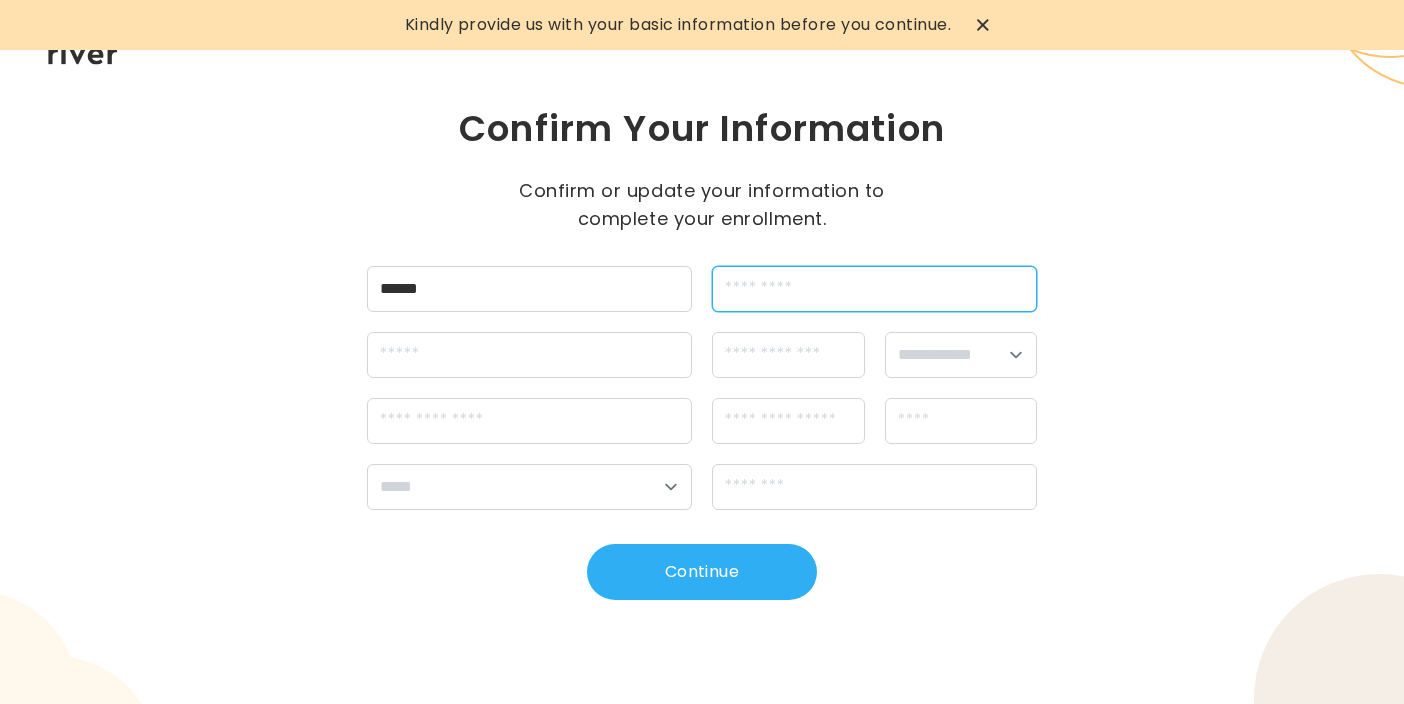 type on "******" 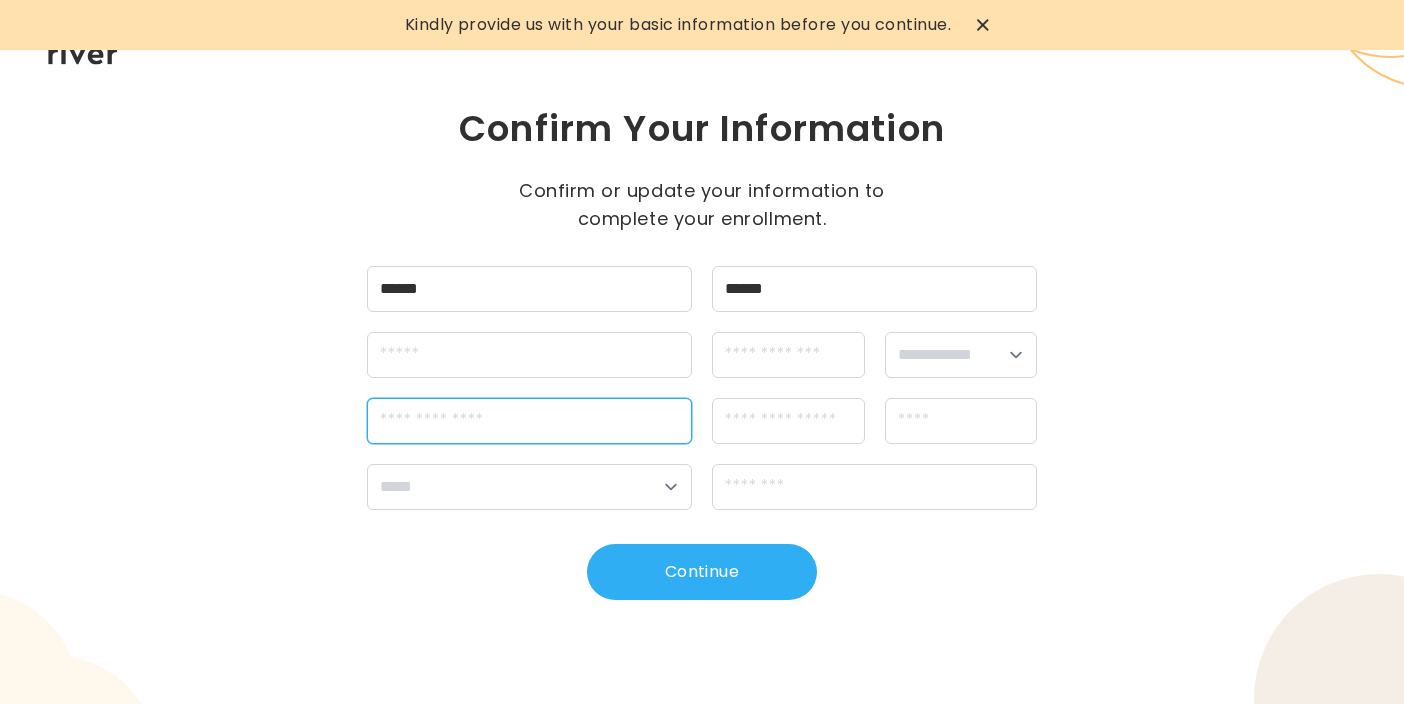 type on "**********" 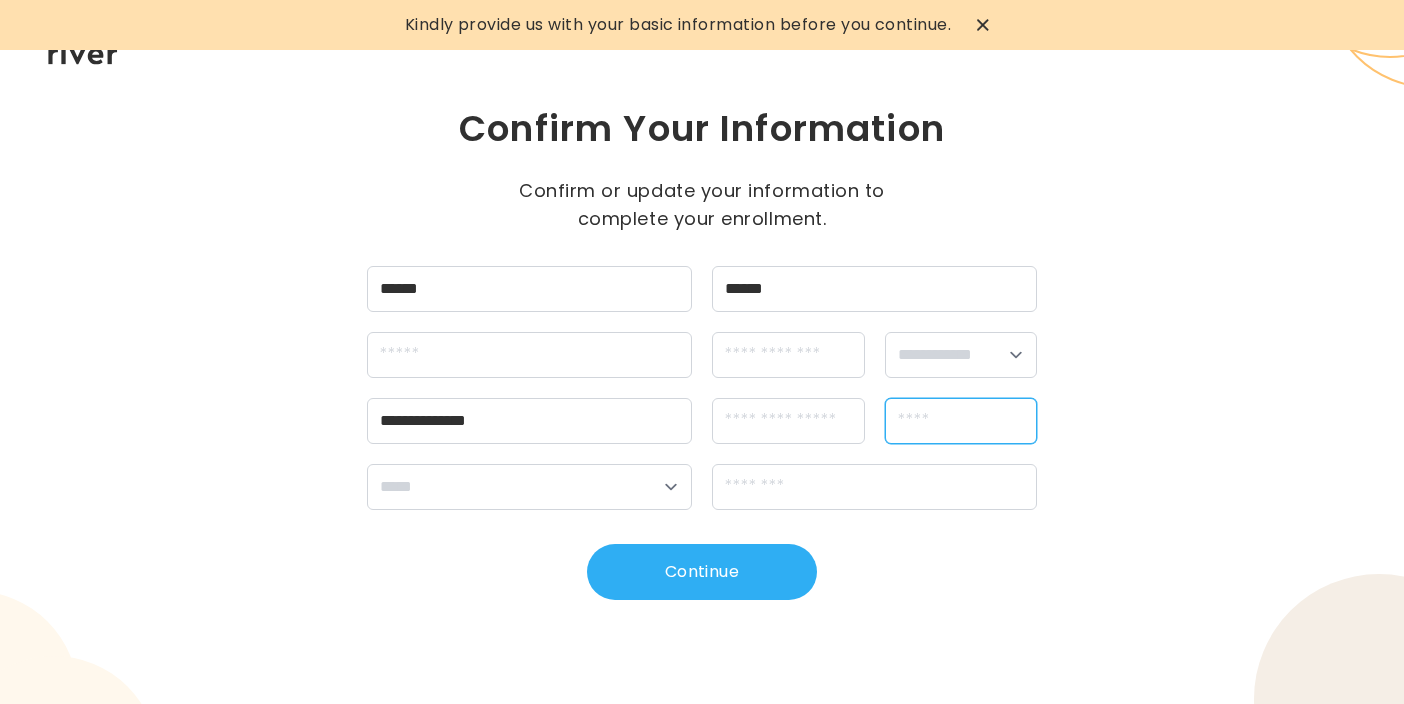 type on "**********" 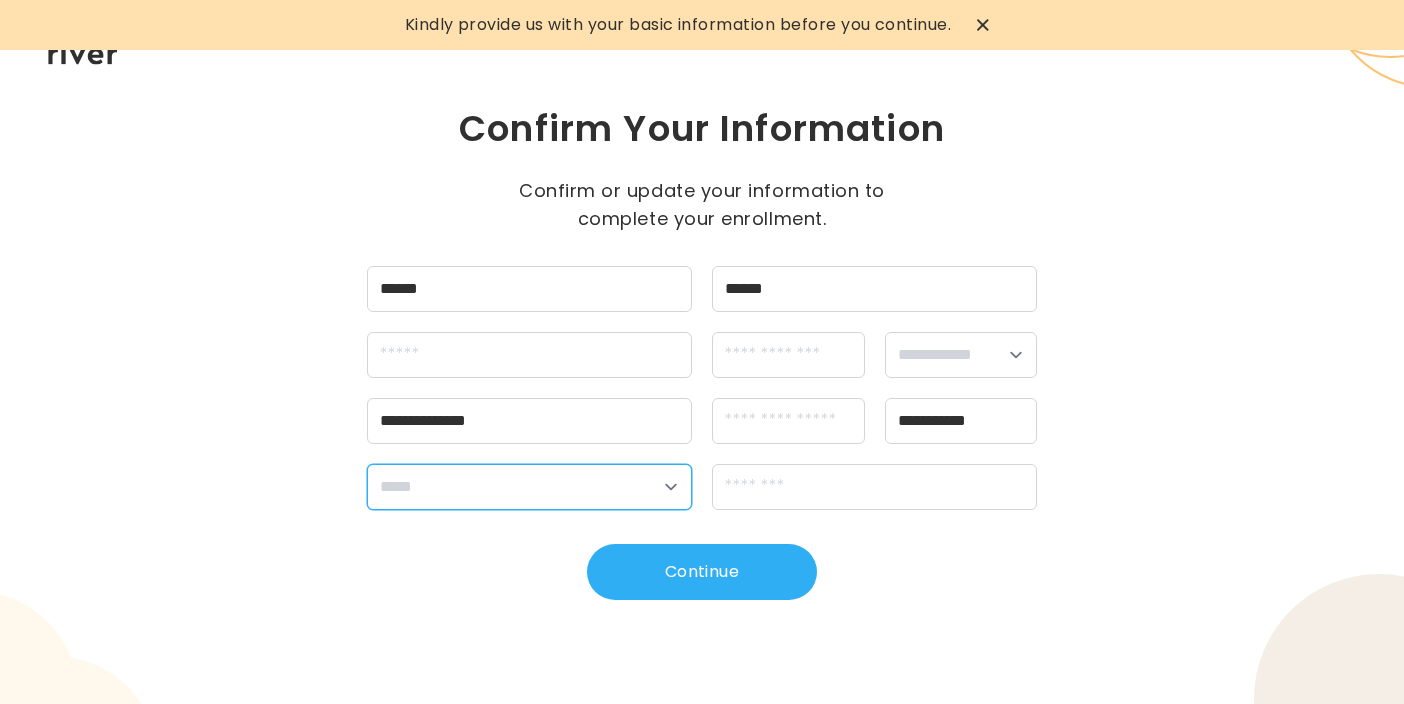 select on "**" 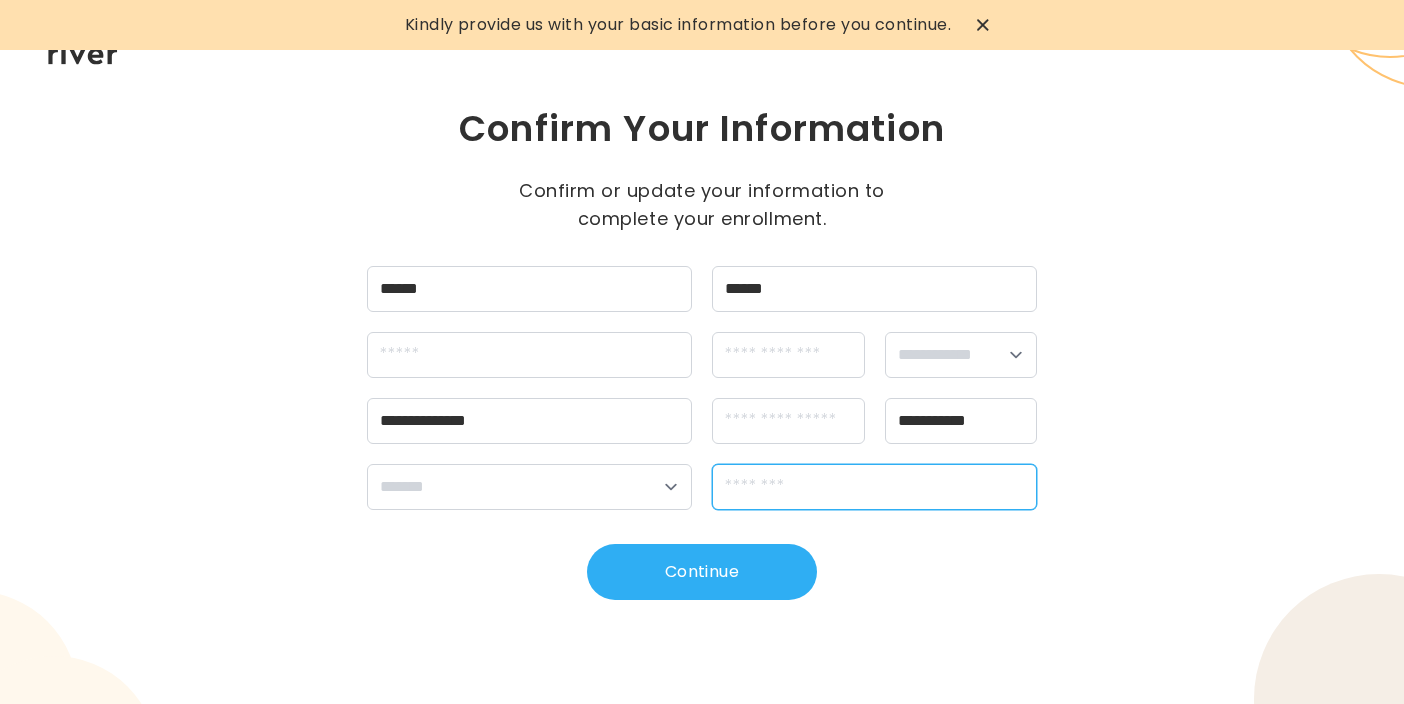 type on "*****" 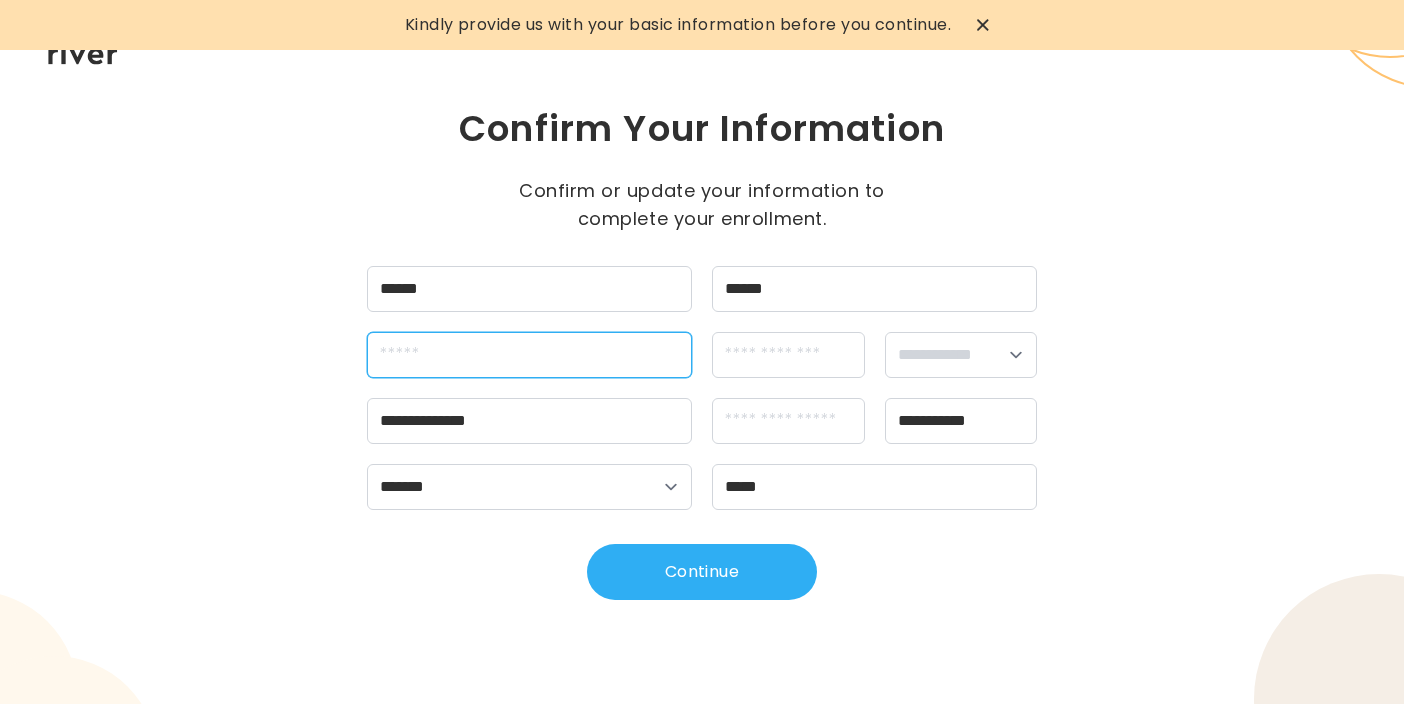 click at bounding box center [529, 355] 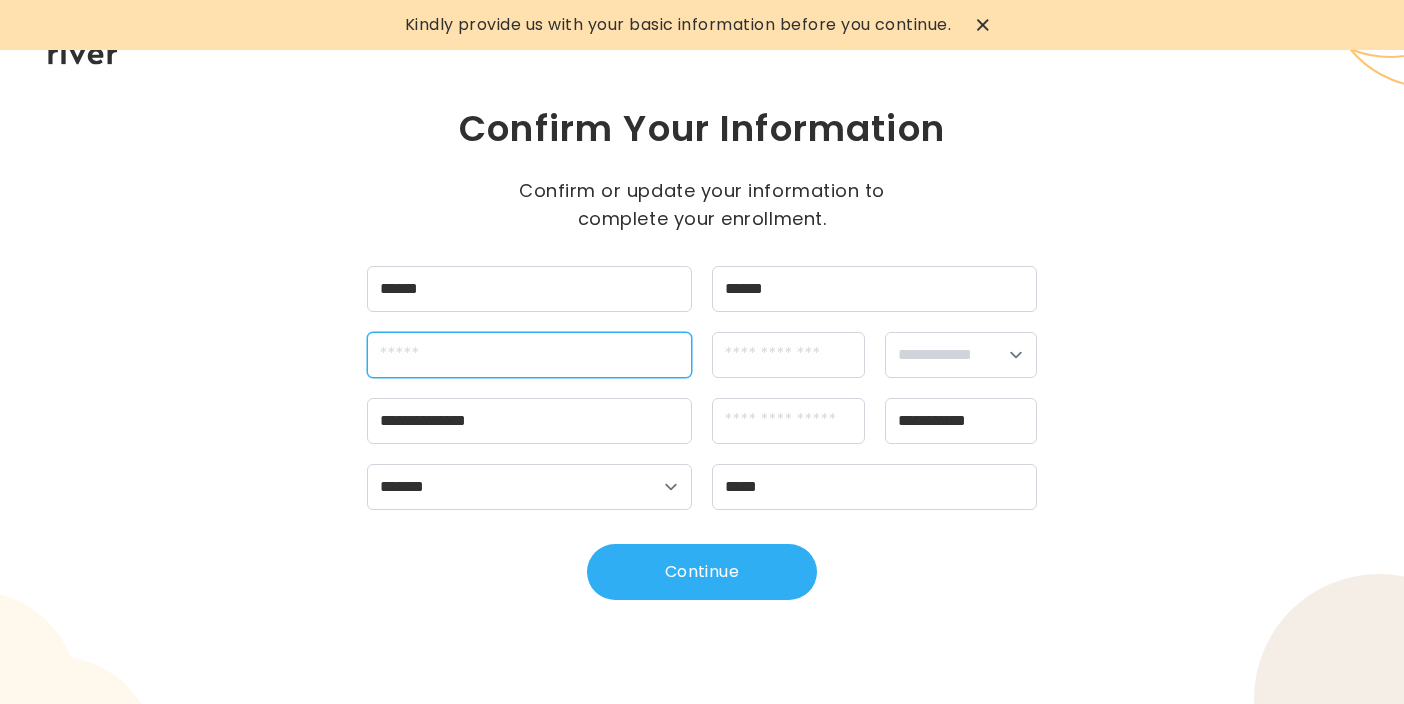 type on "**********" 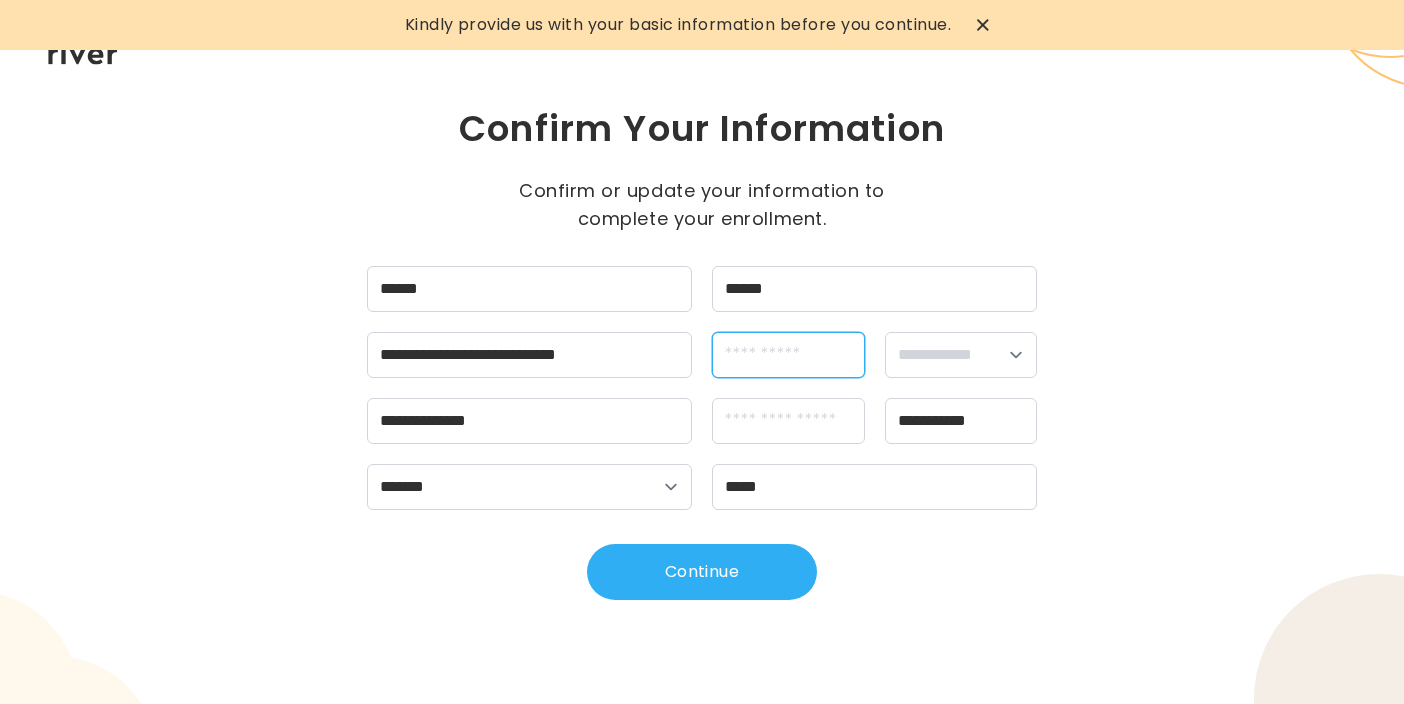 click at bounding box center [788, 355] 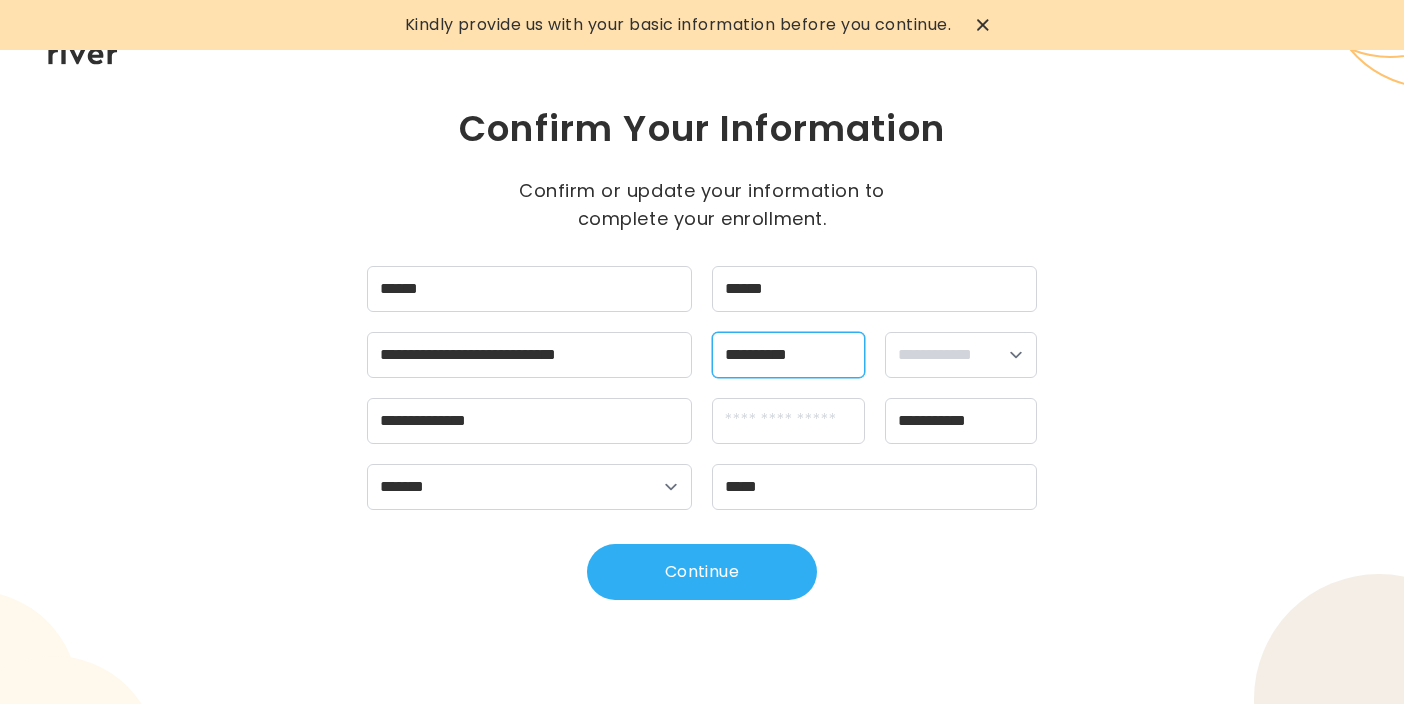 type on "**********" 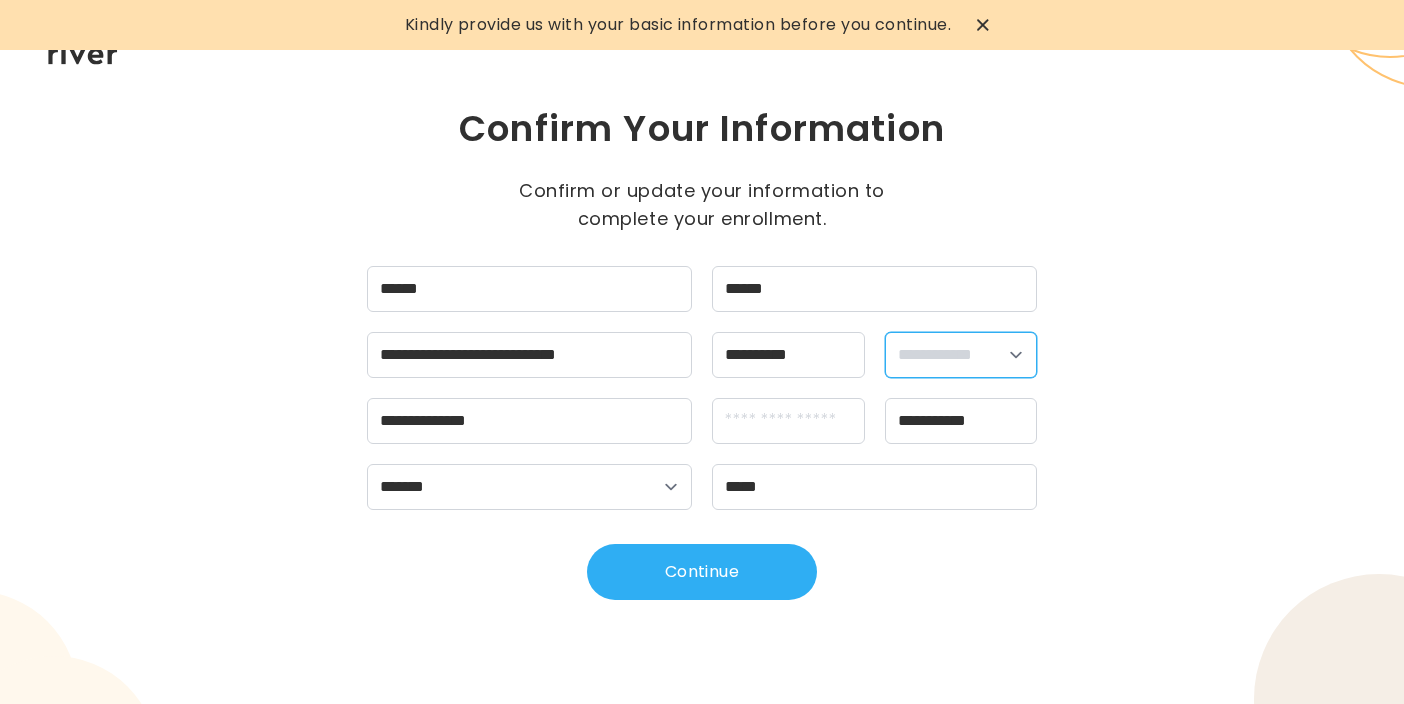 select on "******" 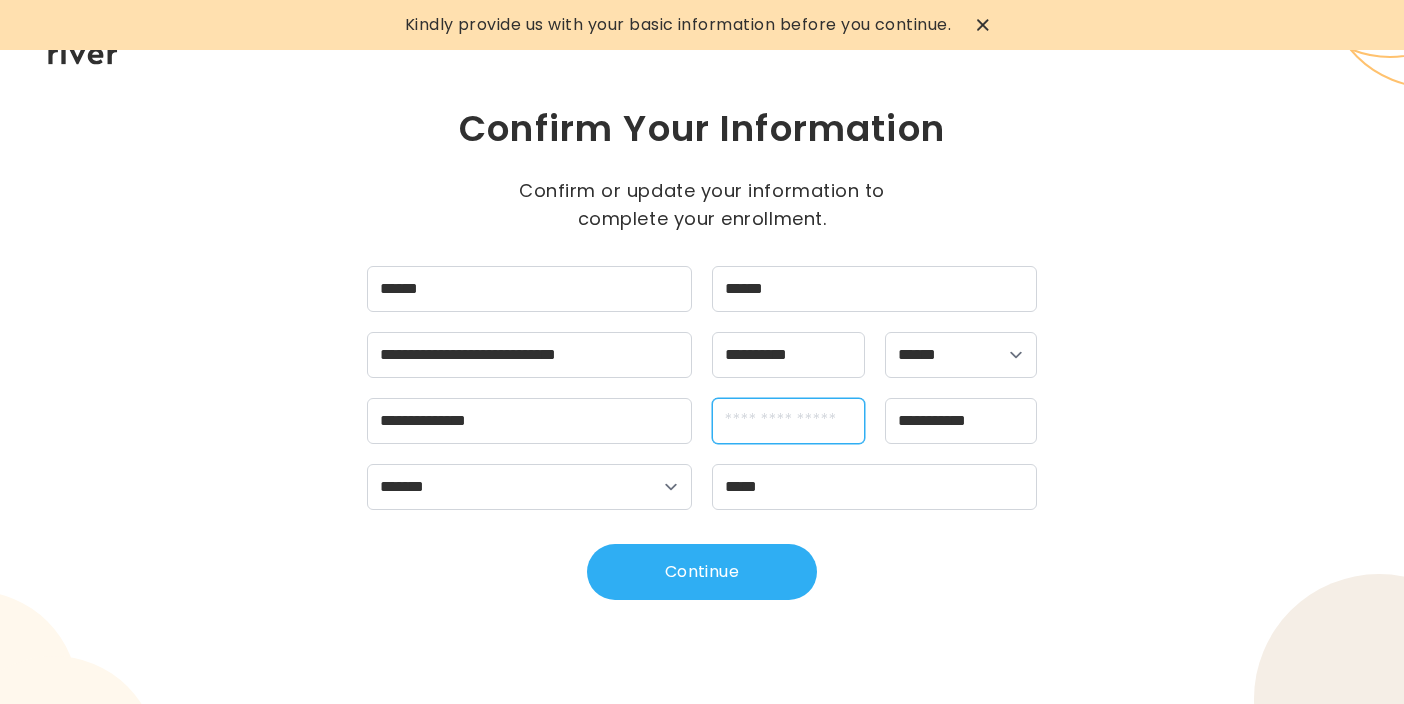 click at bounding box center [788, 421] 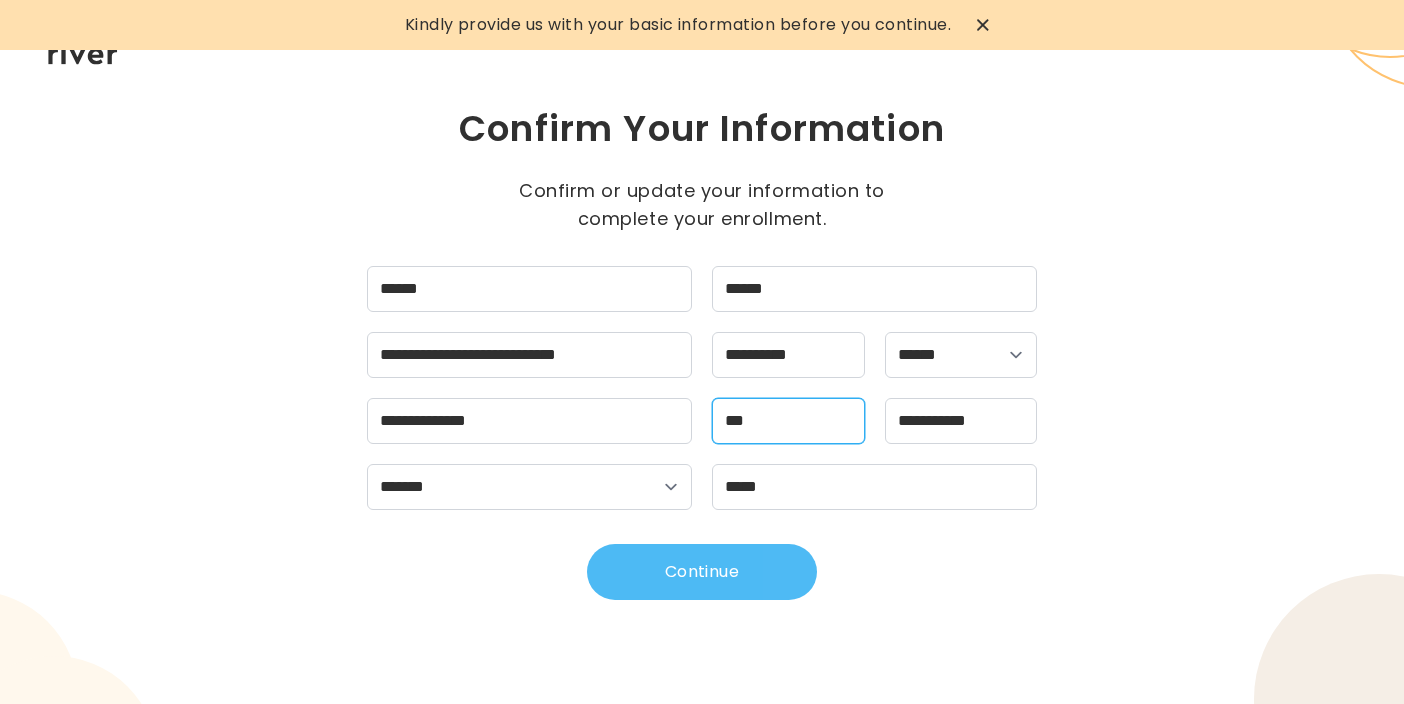 type on "***" 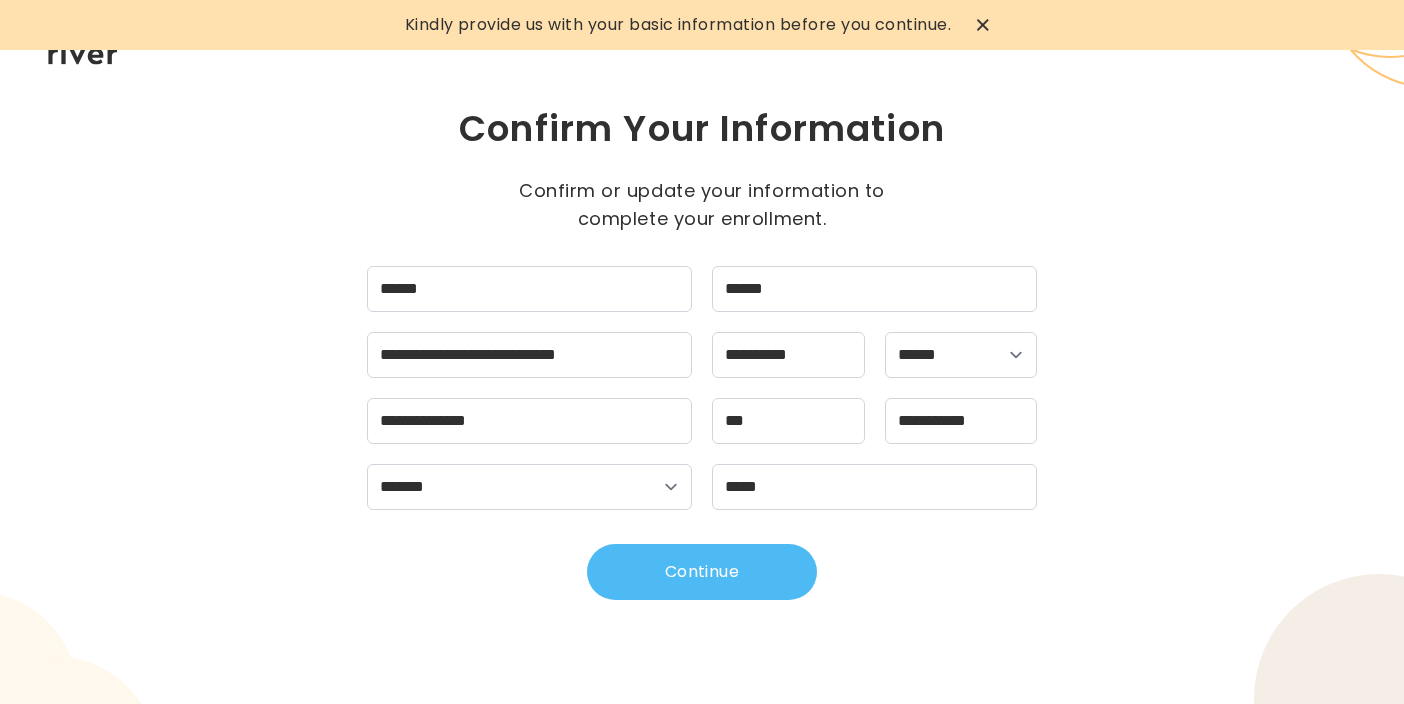 click on "Continue" at bounding box center [702, 572] 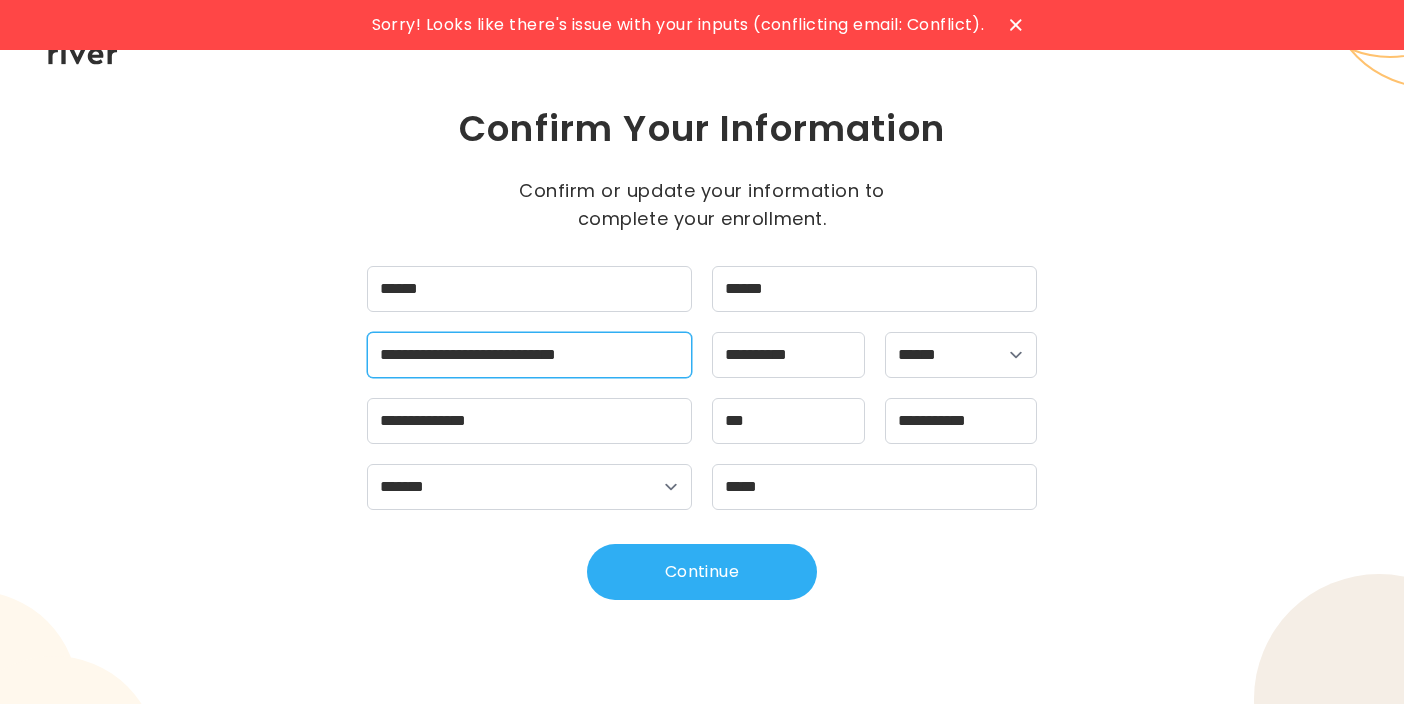 click on "**********" at bounding box center (529, 355) 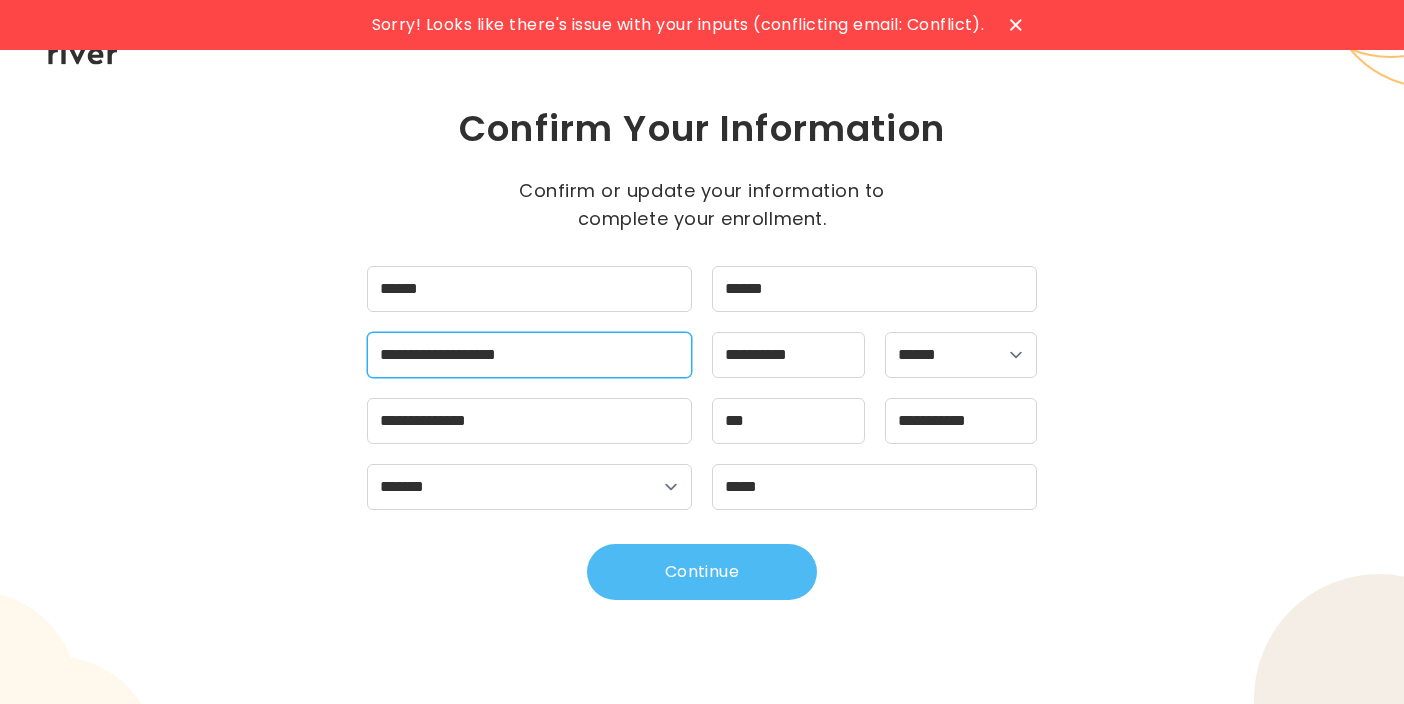 type on "**********" 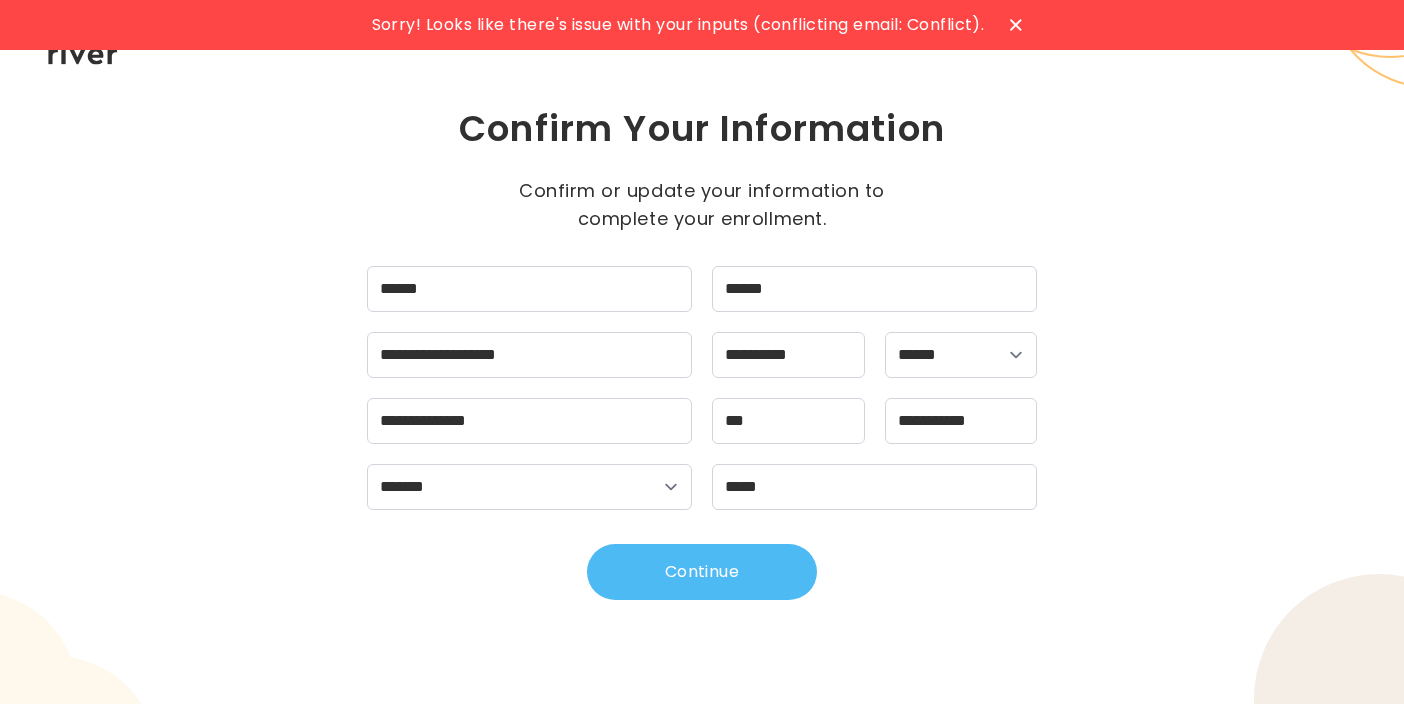 click on "Continue" at bounding box center (702, 572) 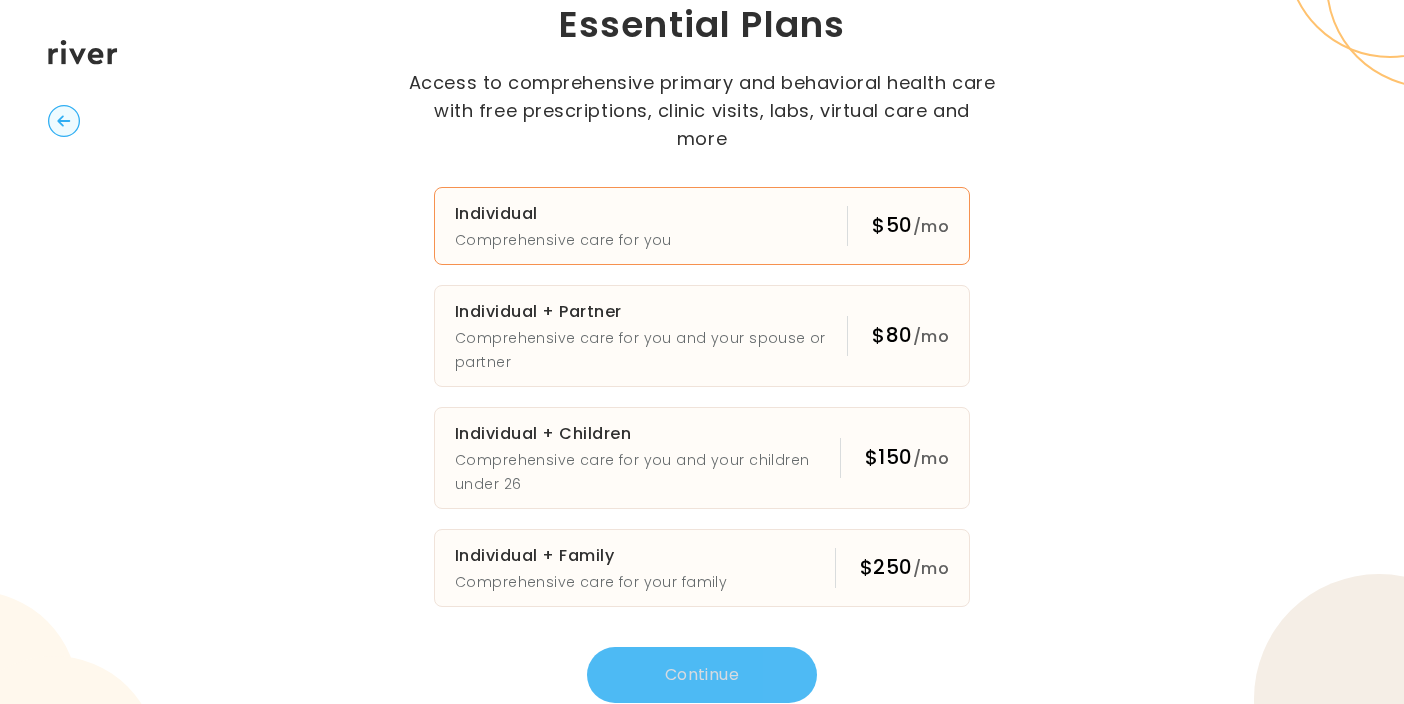 click on "Comprehensive care for you" at bounding box center [563, 240] 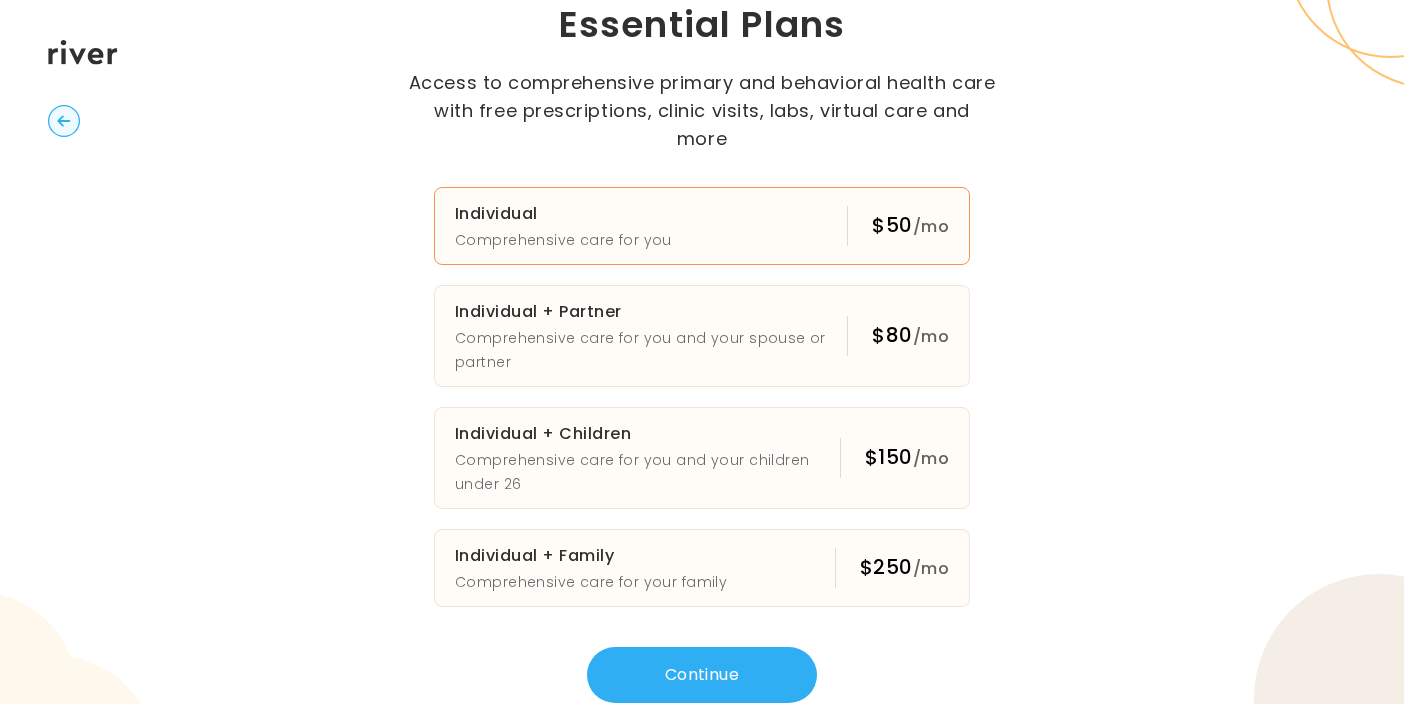 click on "Essential Plans Access to comprehensive primary and behavioral health care with free prescriptions, clinic visits, labs, virtual care and more Individual Comprehensive care for you $50 /mo Individual + Partner Comprehensive care for you and your spouse or partner $80 /mo Individual + Children Comprehensive care for you and your children under 26 $150 /mo Individual + Family Comprehensive care for your family $250 /mo Continue" at bounding box center [702, 352] 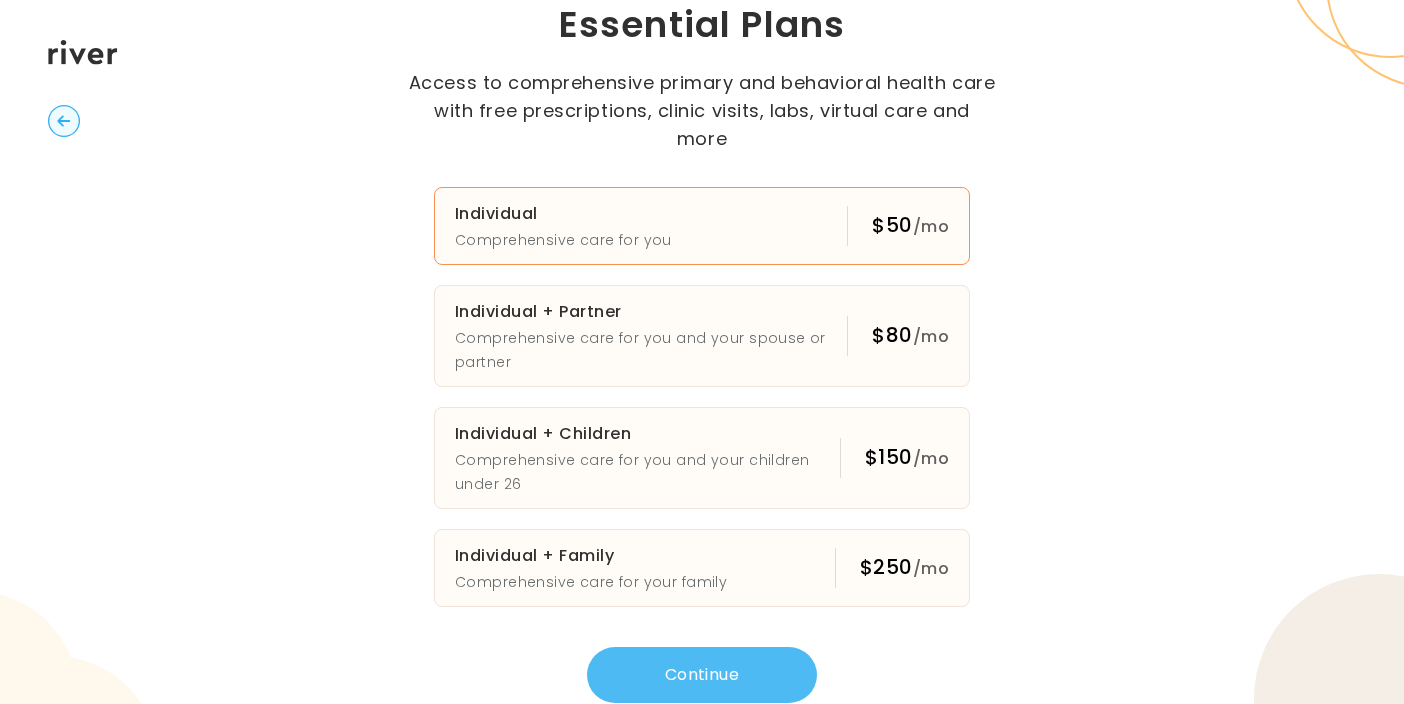 click on "Continue" at bounding box center (702, 675) 